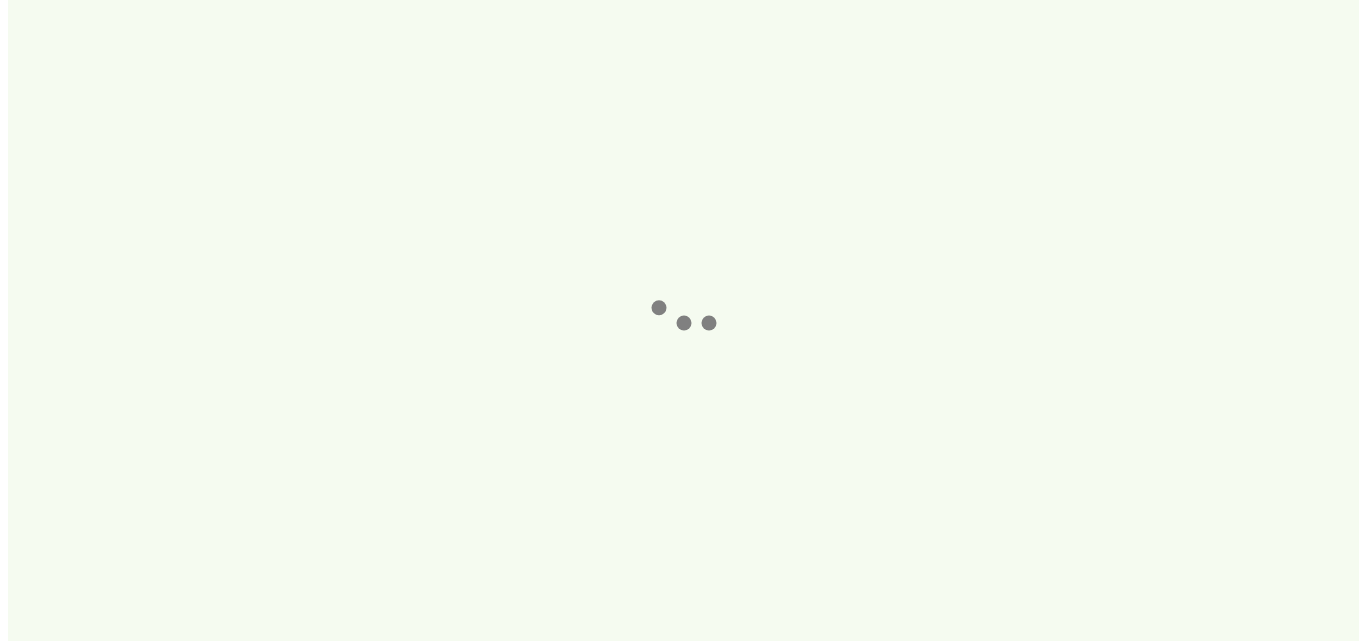 scroll, scrollTop: 0, scrollLeft: 0, axis: both 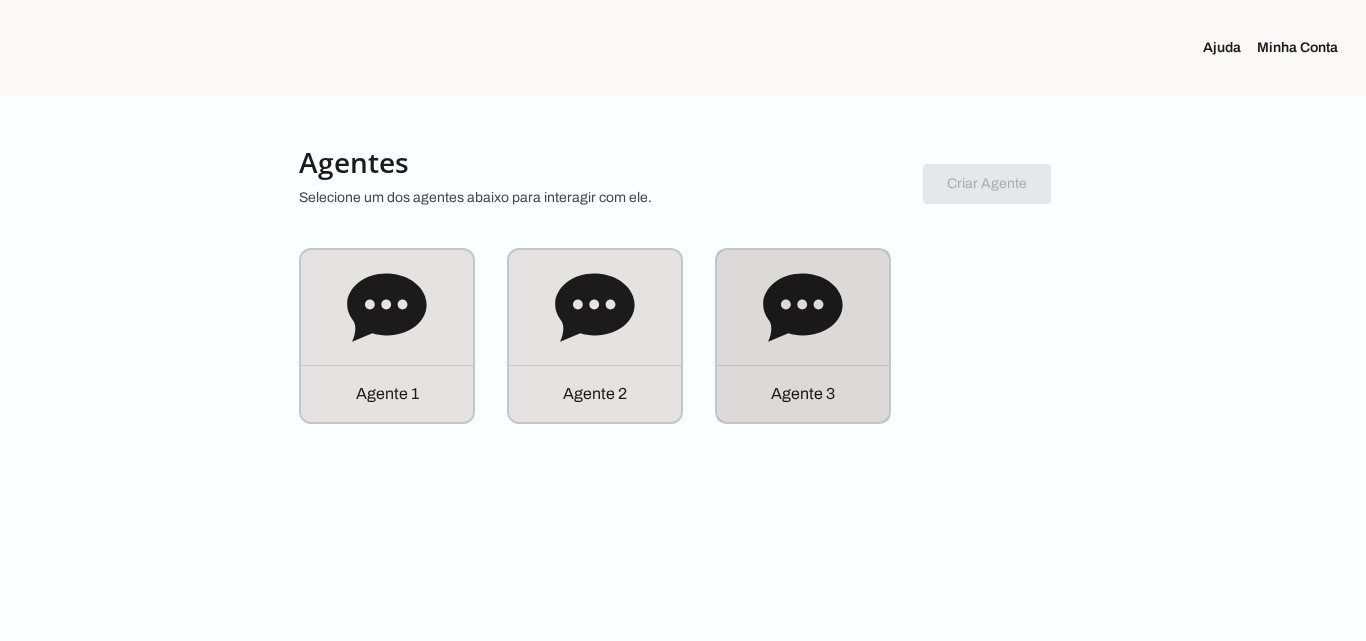 click on "Agente 3" 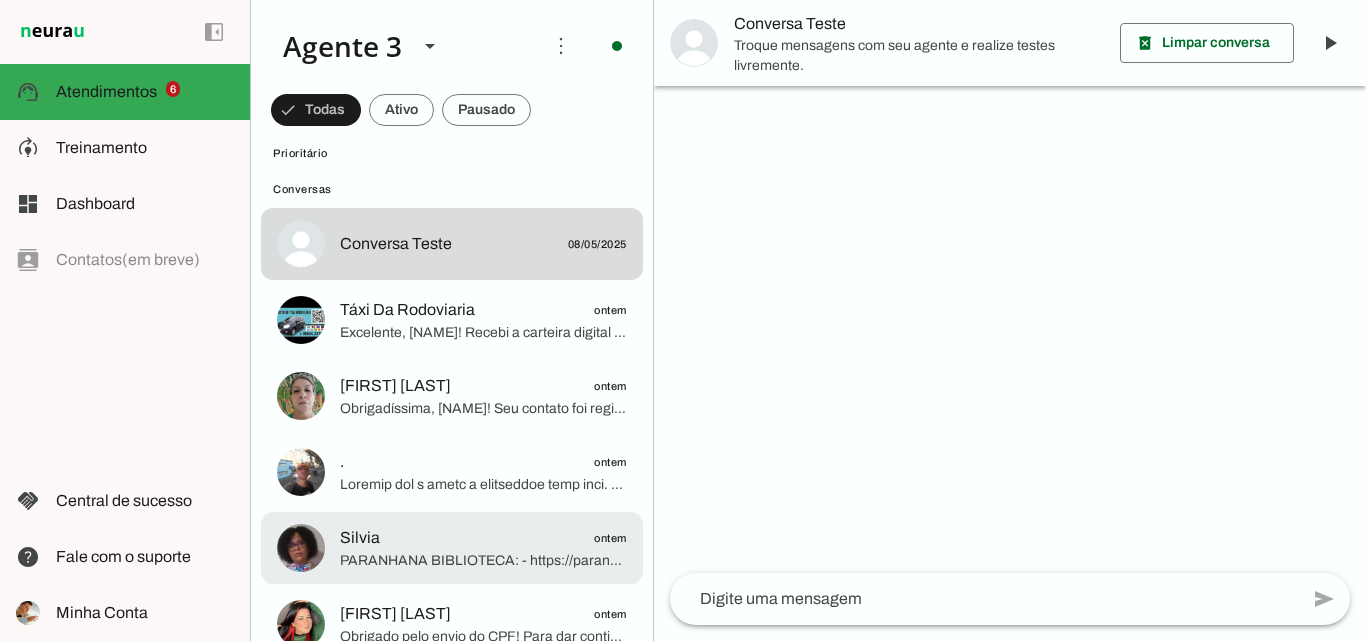 scroll, scrollTop: 600, scrollLeft: 0, axis: vertical 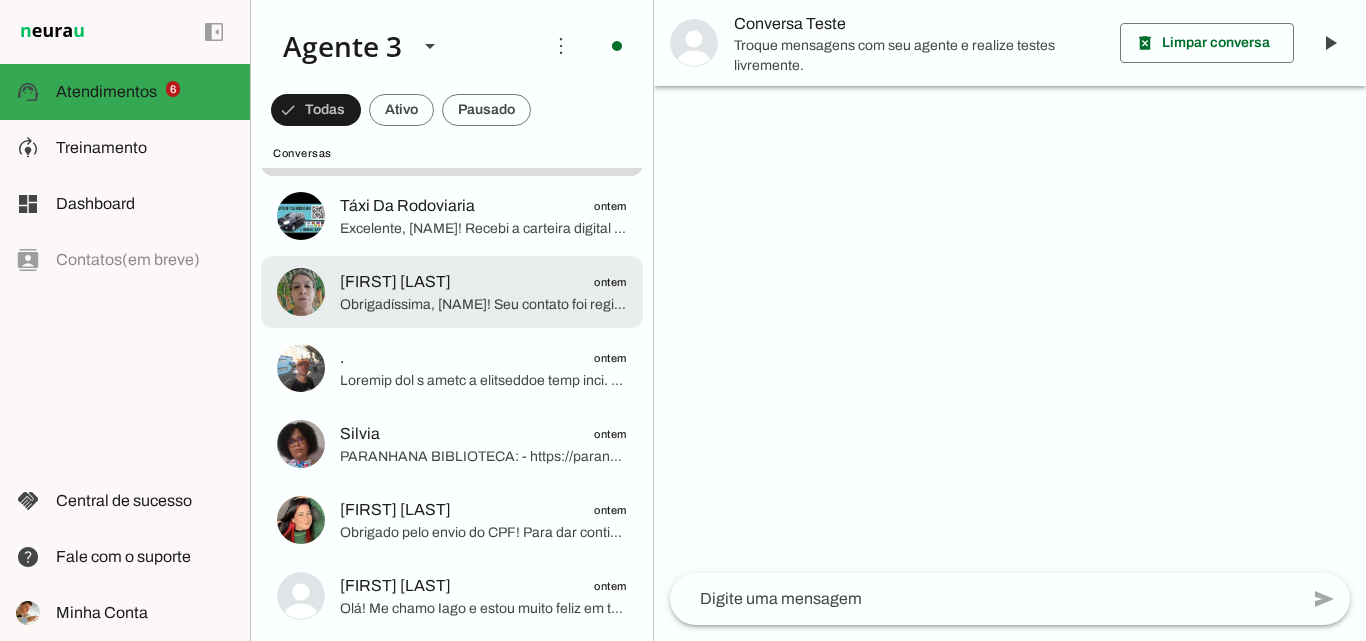 click on "Obrigadíssima, [NAME]! Seu contato foi registrado na lista de espera para atendimento assim que a rede estiver disponível em sua região. Ficarei à disposição para qualquer dúvida ou novidade que surgir. Posso ajudar em mais alguma coisa hoje?" 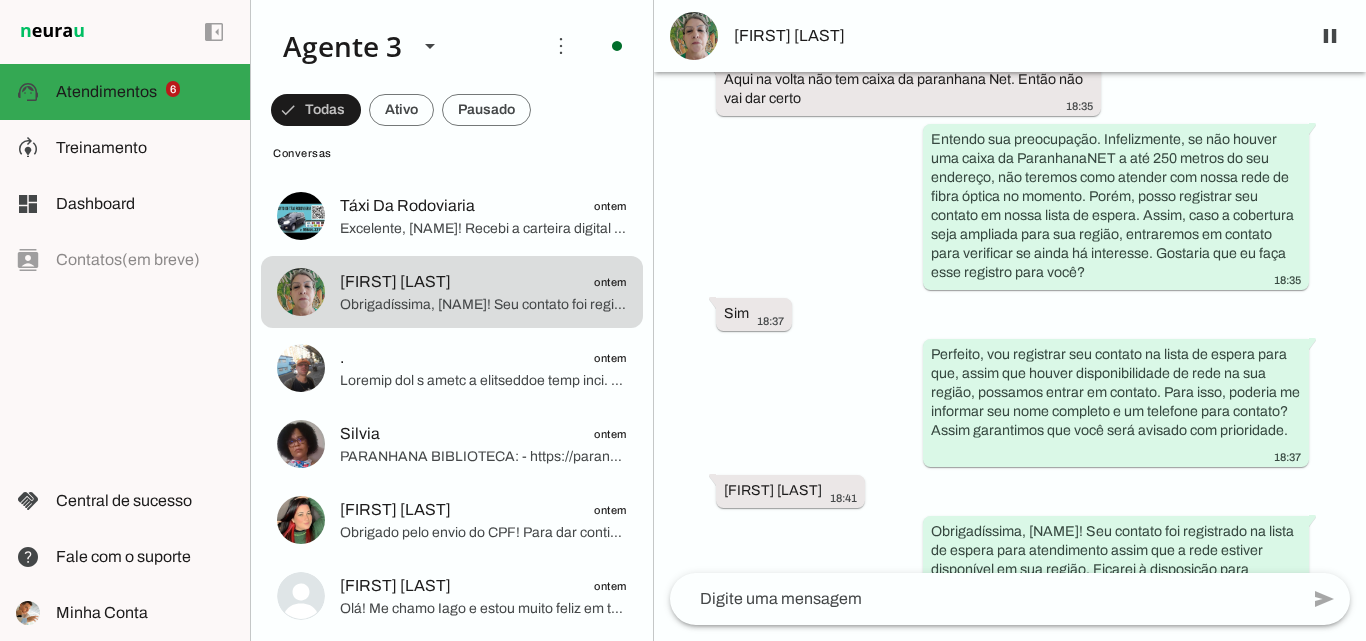 scroll, scrollTop: 886, scrollLeft: 0, axis: vertical 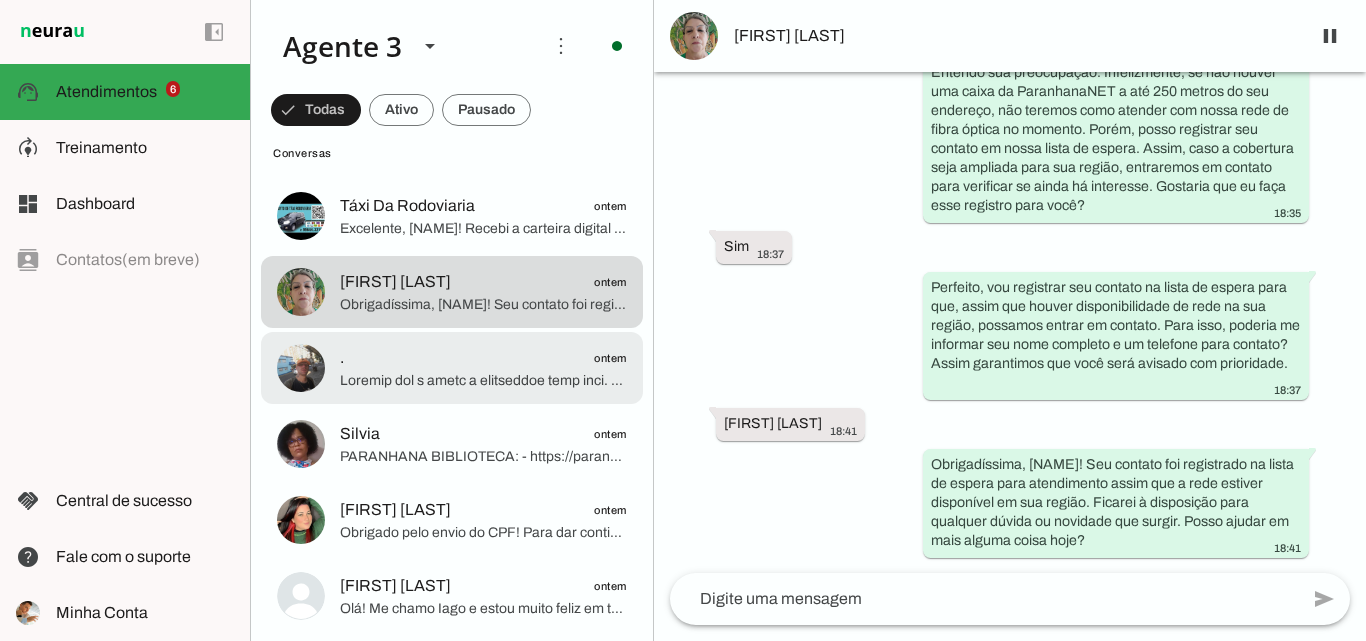 click on ".
ontem" 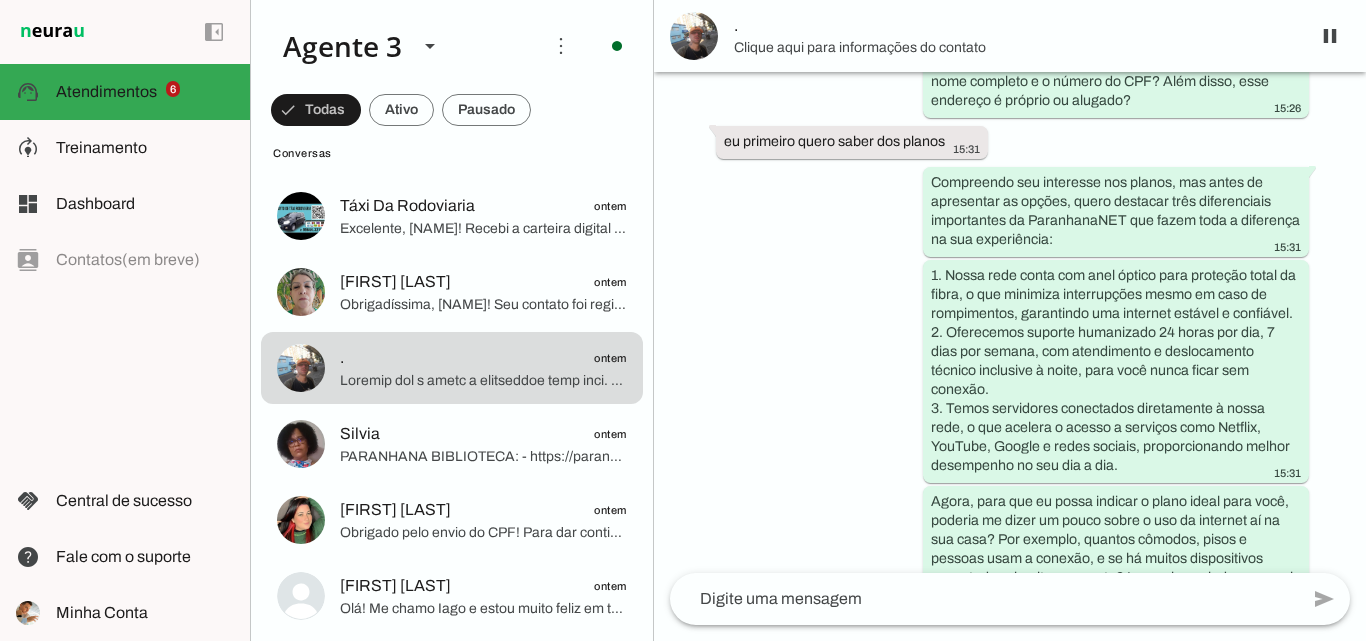 scroll, scrollTop: 869, scrollLeft: 0, axis: vertical 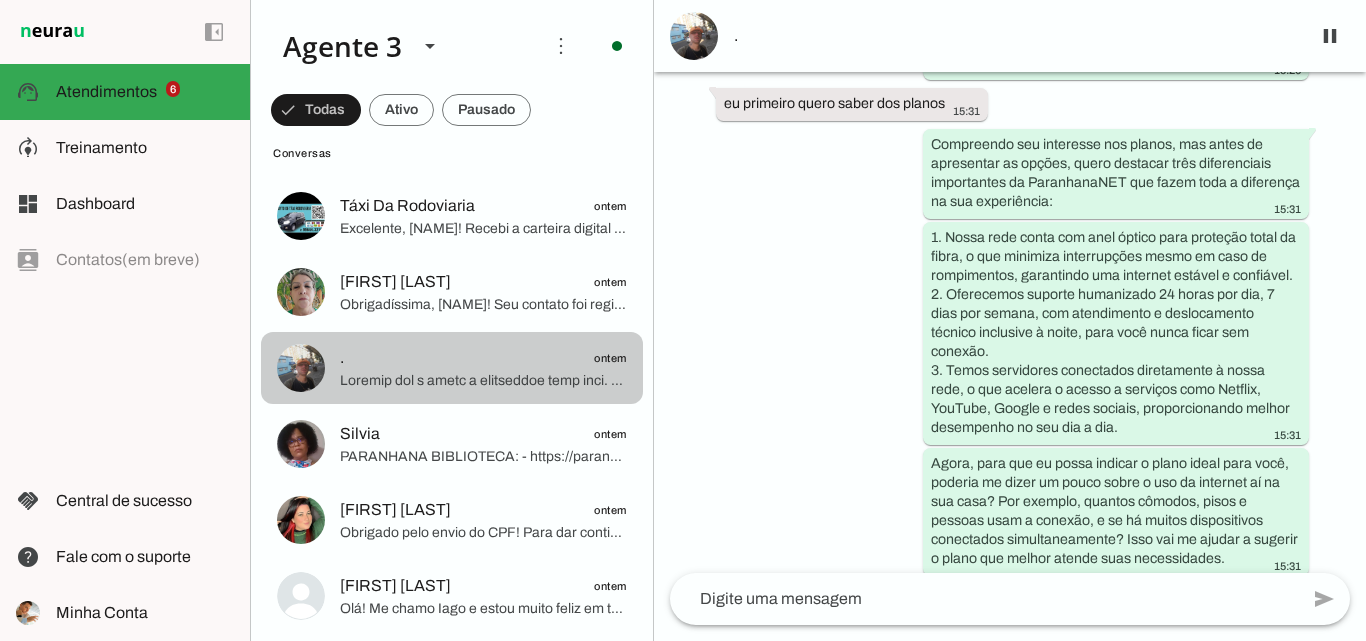 click on ".
ontem" 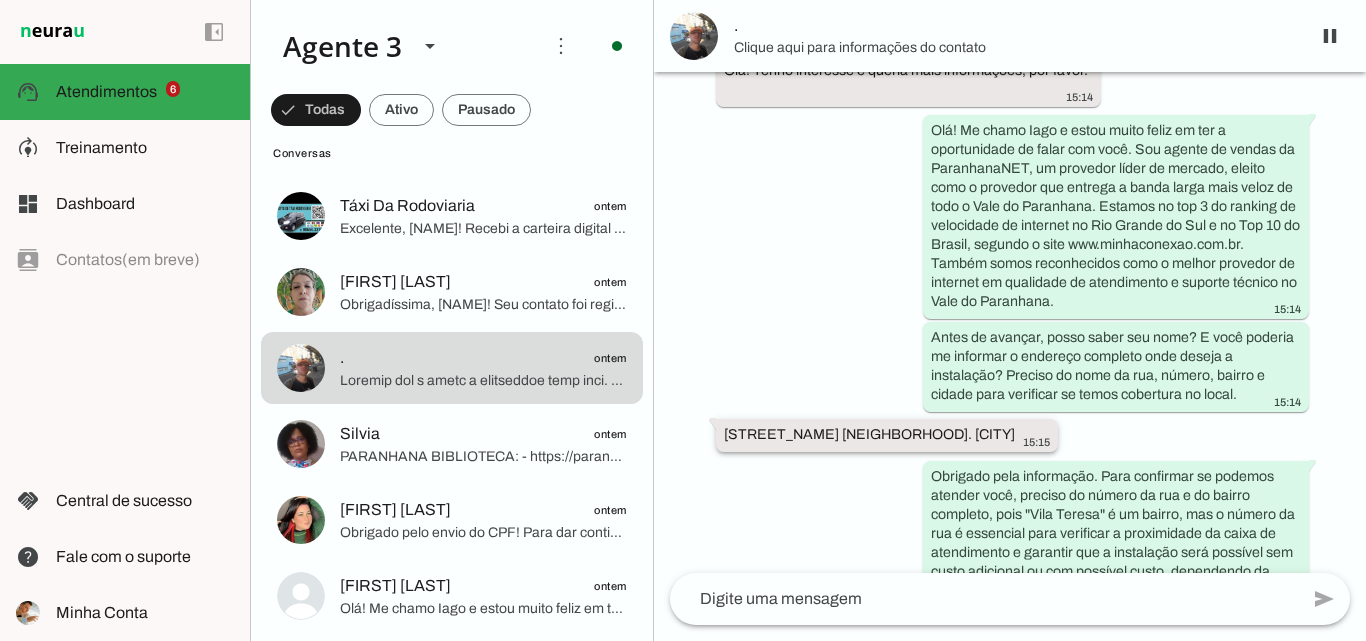 scroll, scrollTop: 0, scrollLeft: 0, axis: both 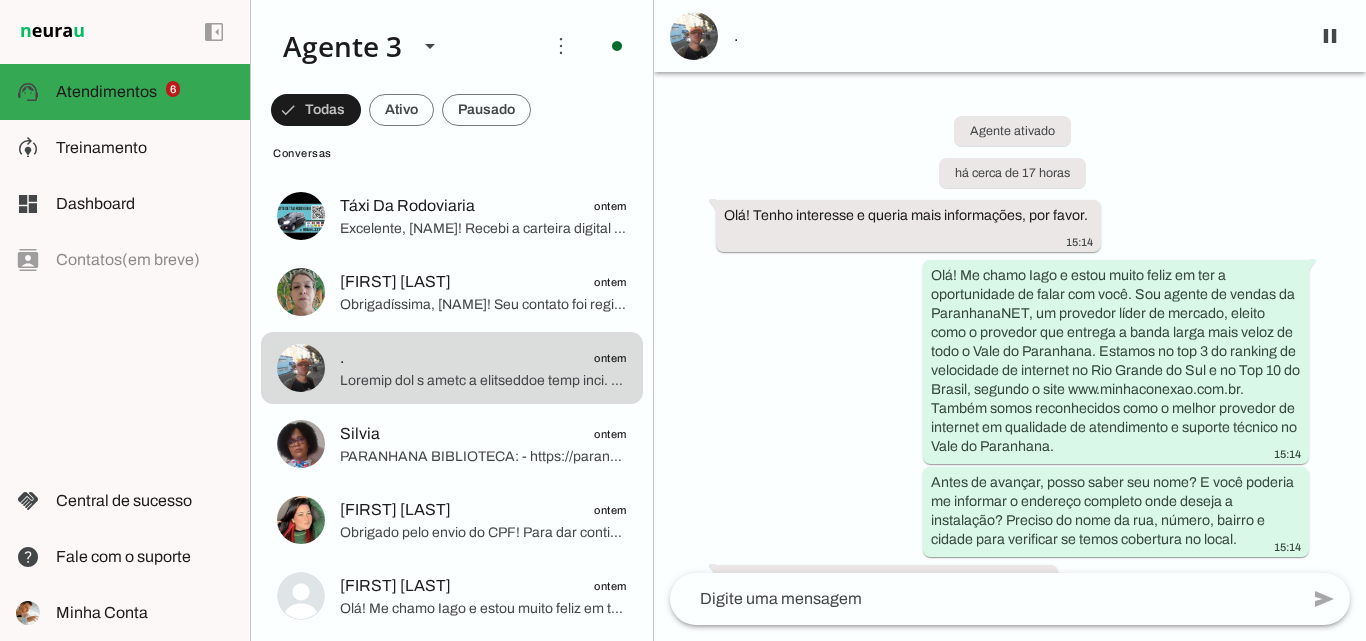 click on "." at bounding box center (1014, 36) 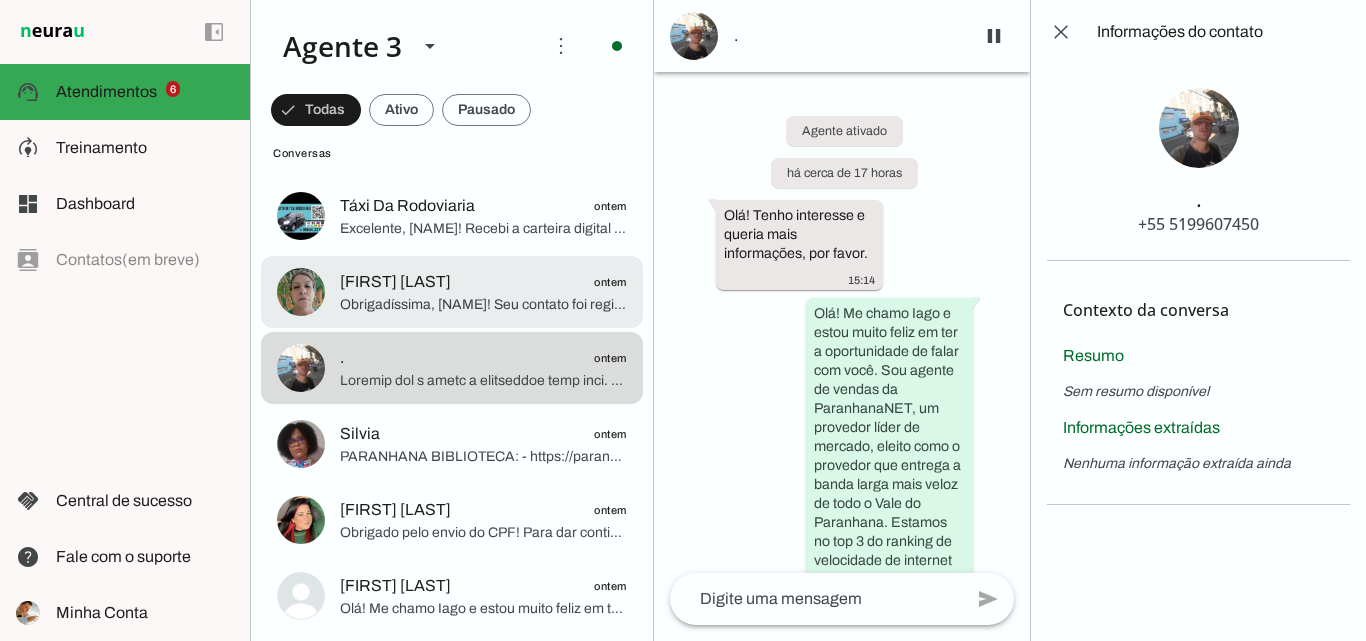 click on "Obrigadíssima, [NAME]! Seu contato foi registrado na lista de espera para atendimento assim que a rede estiver disponível em sua região. Ficarei à disposição para qualquer dúvida ou novidade que surgir. Posso ajudar em mais alguma coisa hoje?" 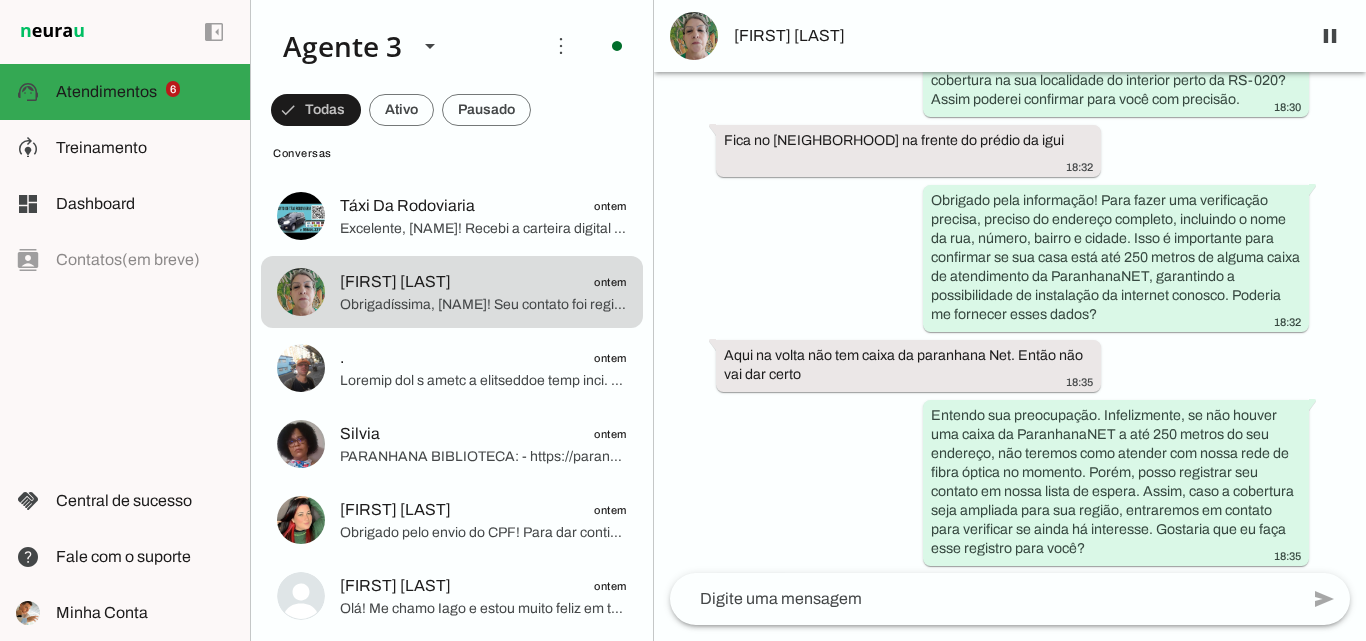 scroll, scrollTop: 886, scrollLeft: 0, axis: vertical 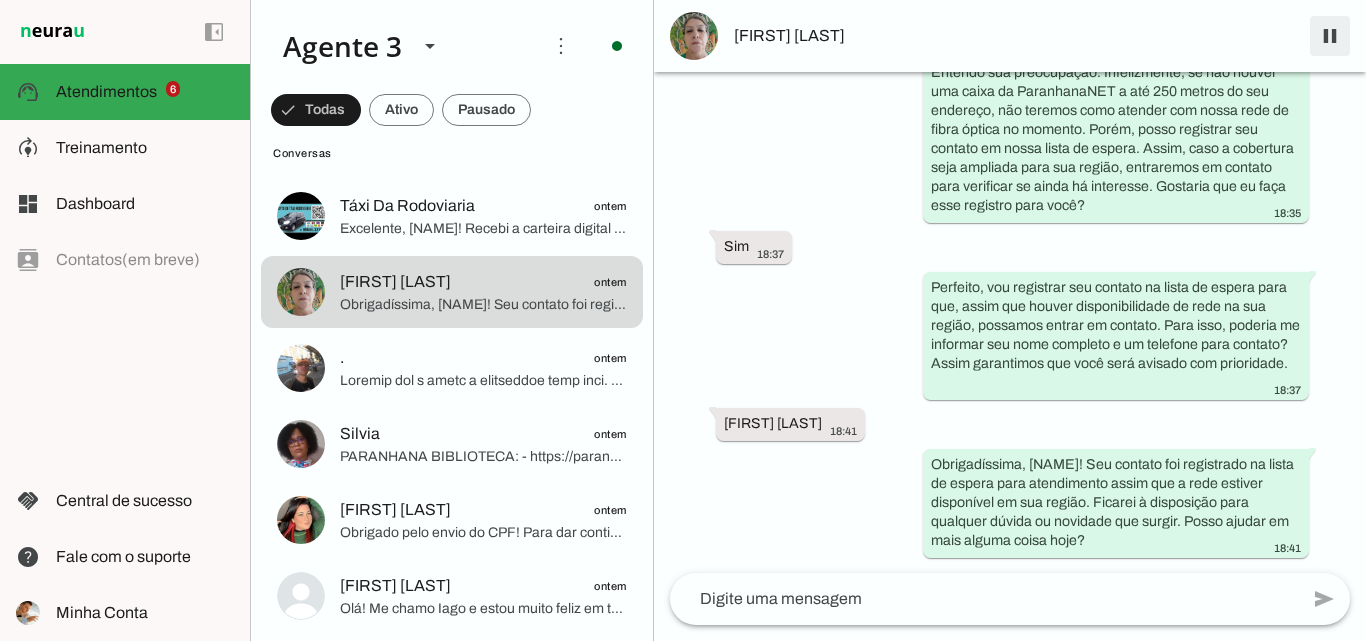 click at bounding box center (1330, 36) 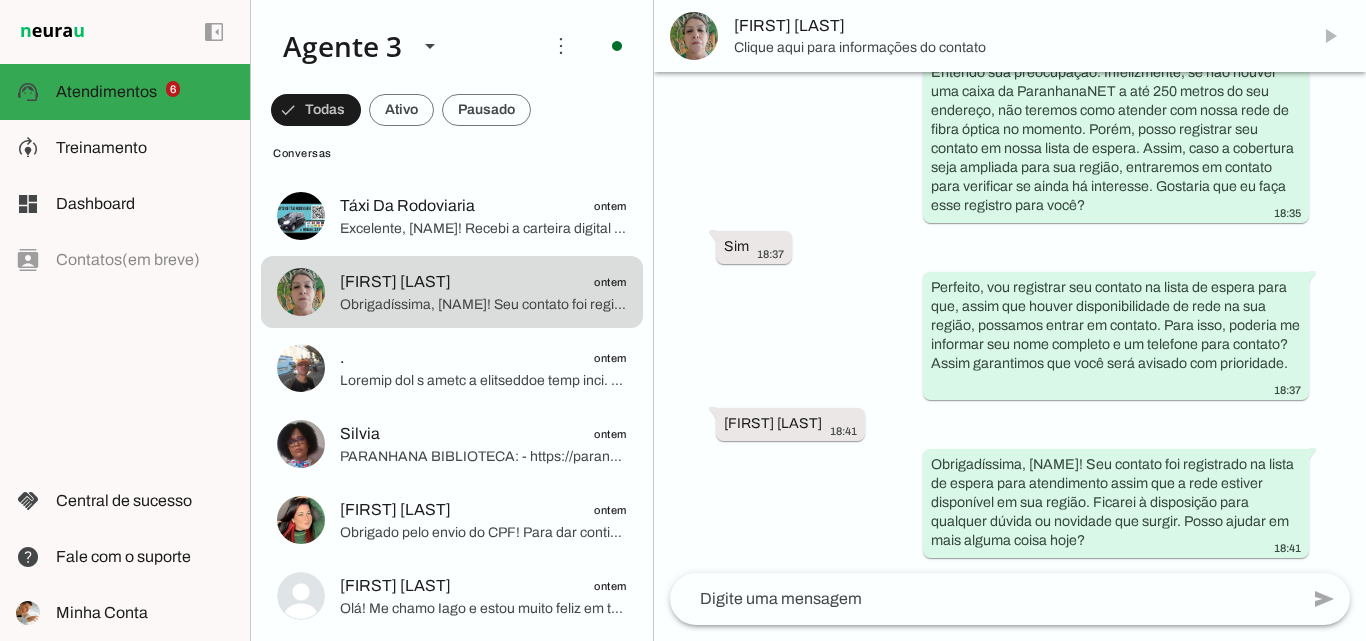scroll, scrollTop: 0, scrollLeft: 0, axis: both 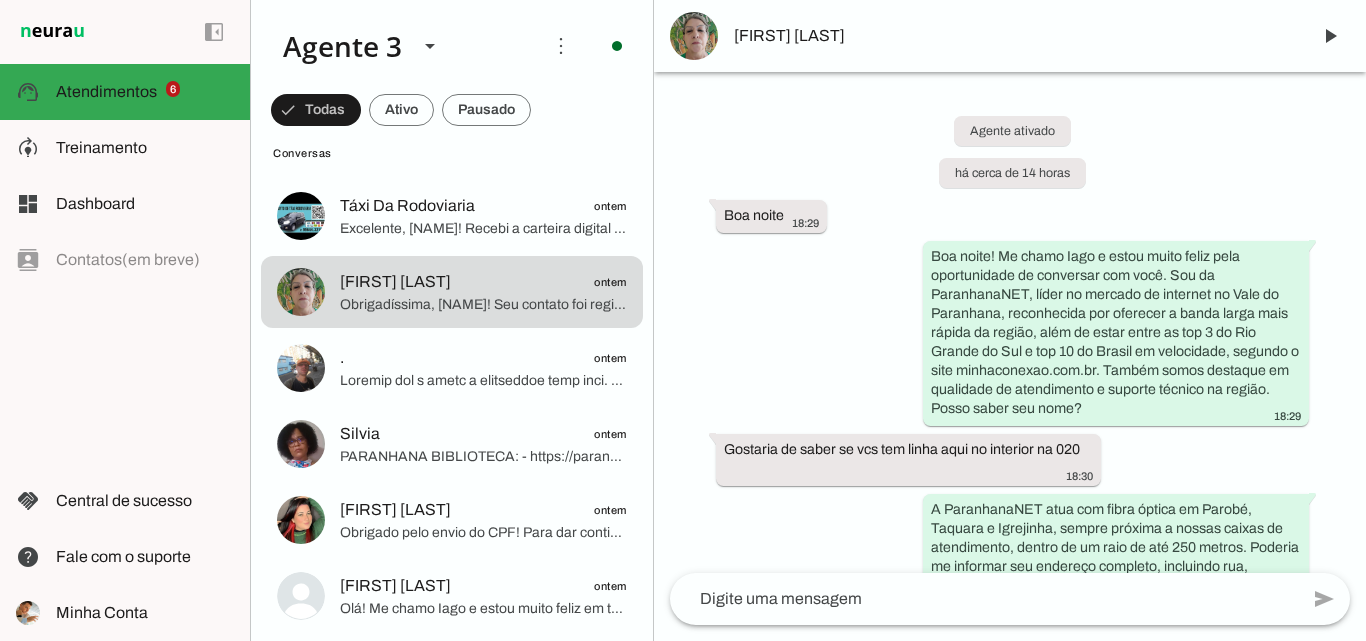 click on "[FIRST] [LAST]" at bounding box center [1010, 36] 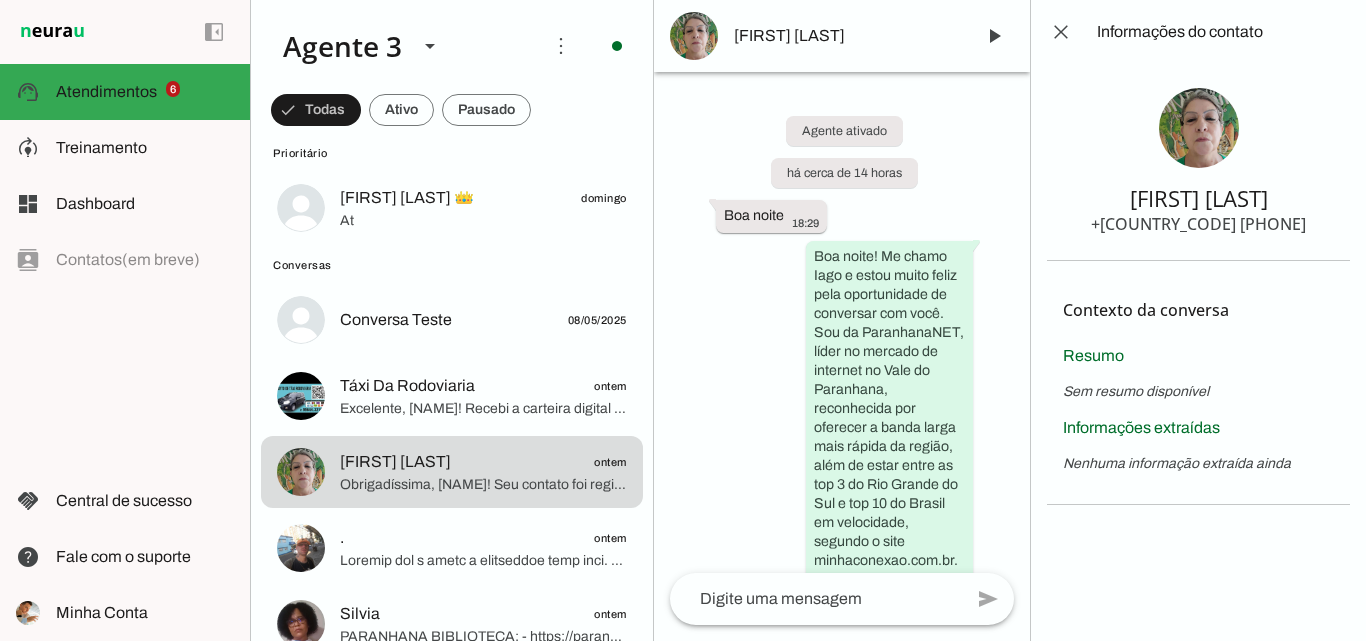 scroll, scrollTop: 400, scrollLeft: 0, axis: vertical 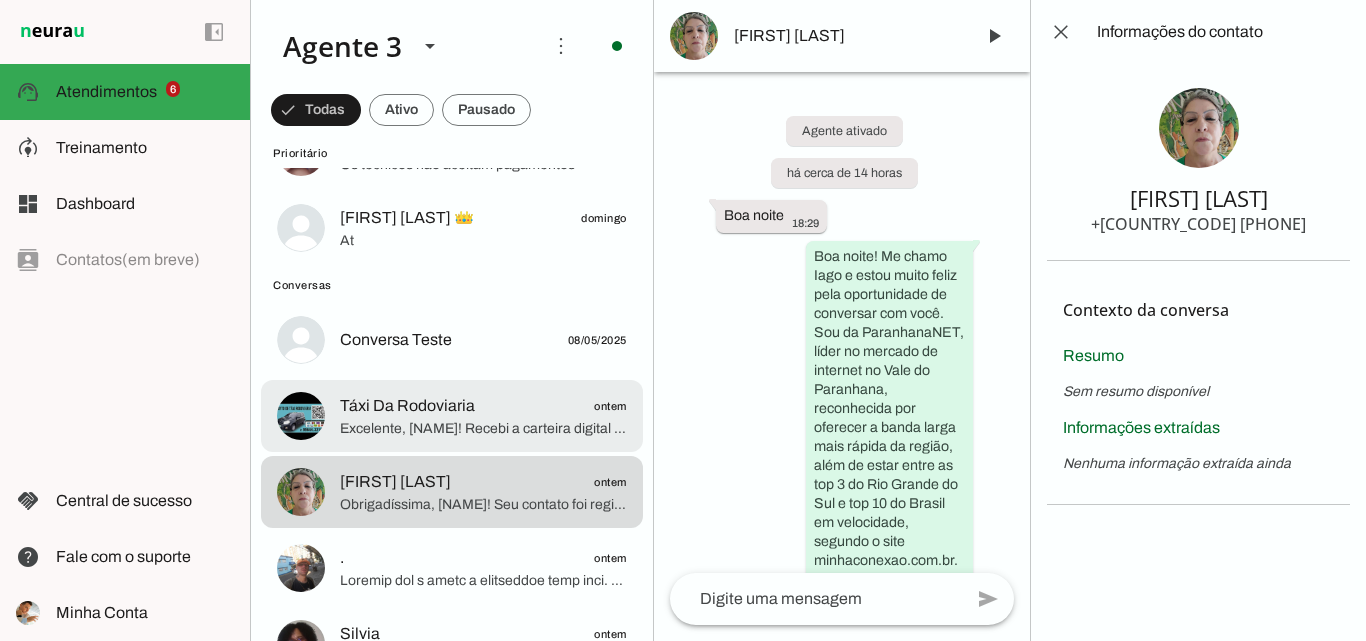 click on "Excelente, [NAME]! Recebi a carteira digital com seus documentos. Agora vou encaminhar seu cadastro para o setor financeiro para aprovação, garantindo a isenção da taxa de instalação de R$ 700.
Logo a equipe entrará em contato para confirmar o agendamento da instalação no dia e horário que melhor se encaixar na sua disponibilidade.
Se surgir qualquer dúvida ou precisar de algo, estarei à disposição para ajudar. Estamos muito felizes em tê-lo como cliente ParanhanaNET!" 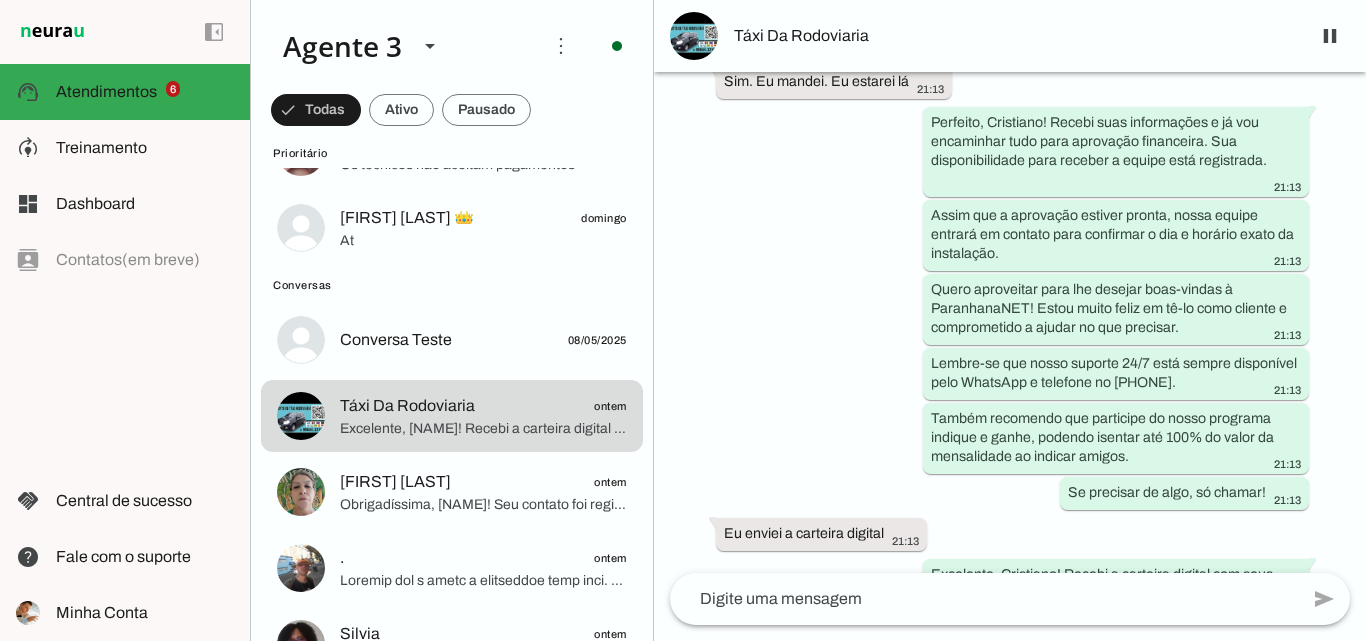 scroll, scrollTop: 8156, scrollLeft: 0, axis: vertical 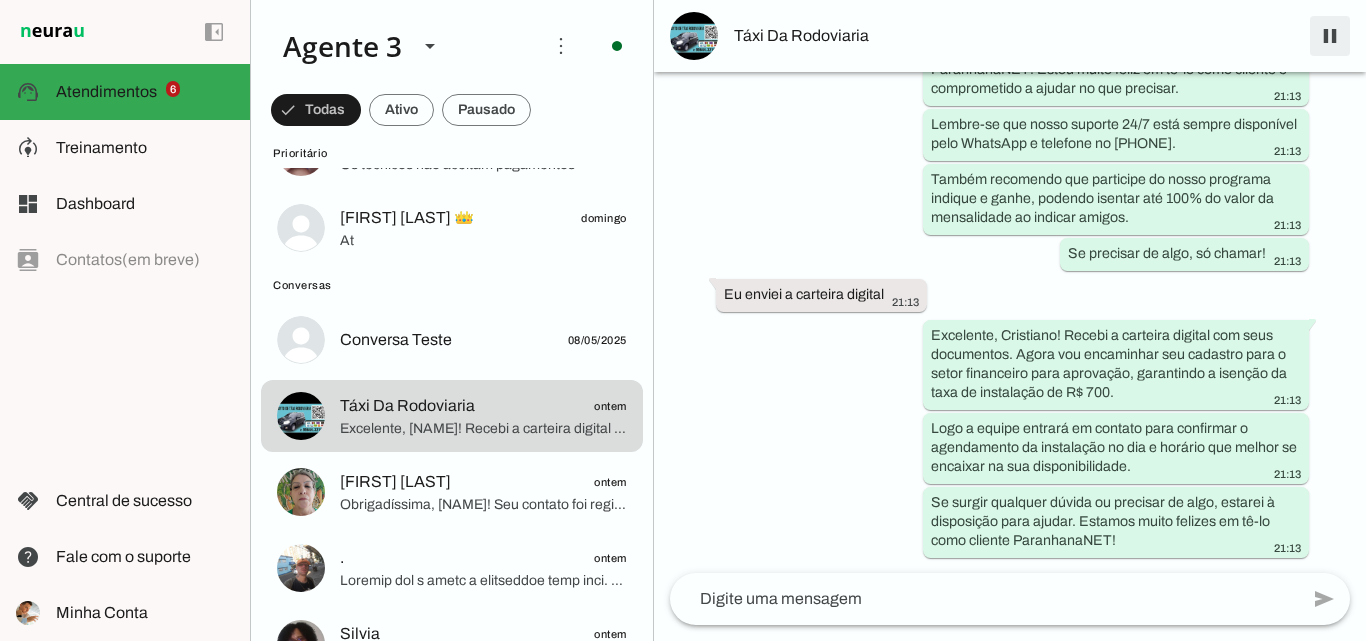 click at bounding box center [1330, 36] 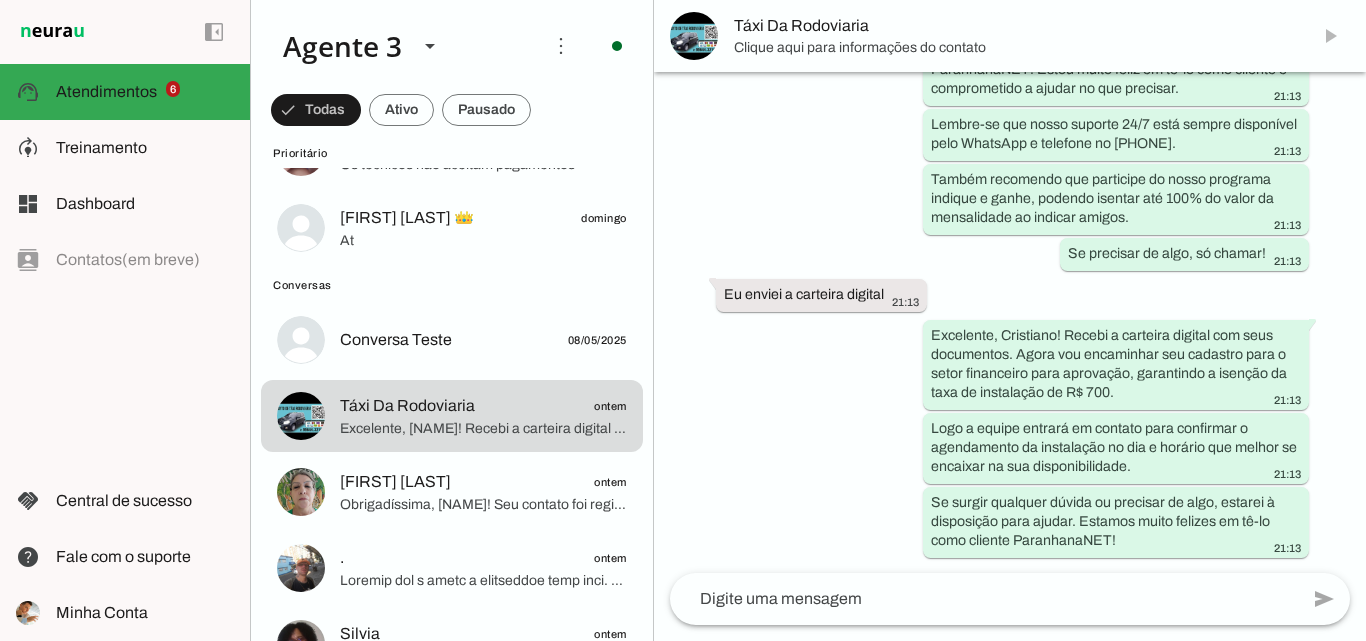 scroll, scrollTop: 0, scrollLeft: 0, axis: both 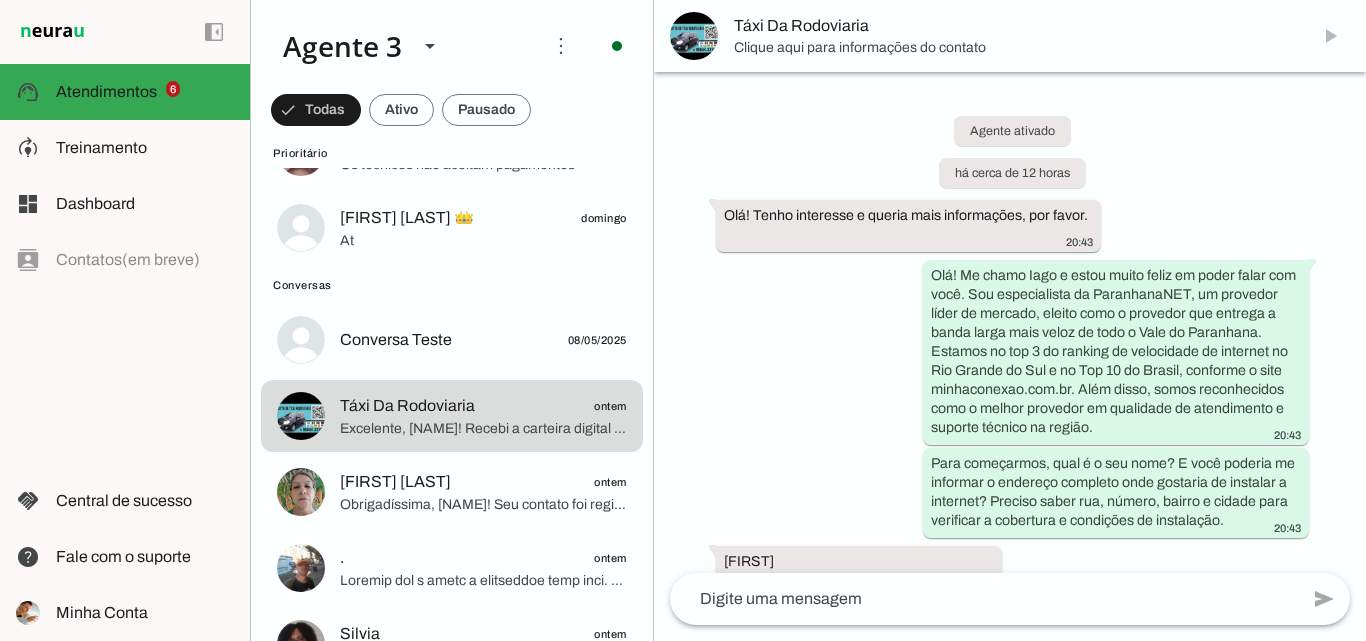 click 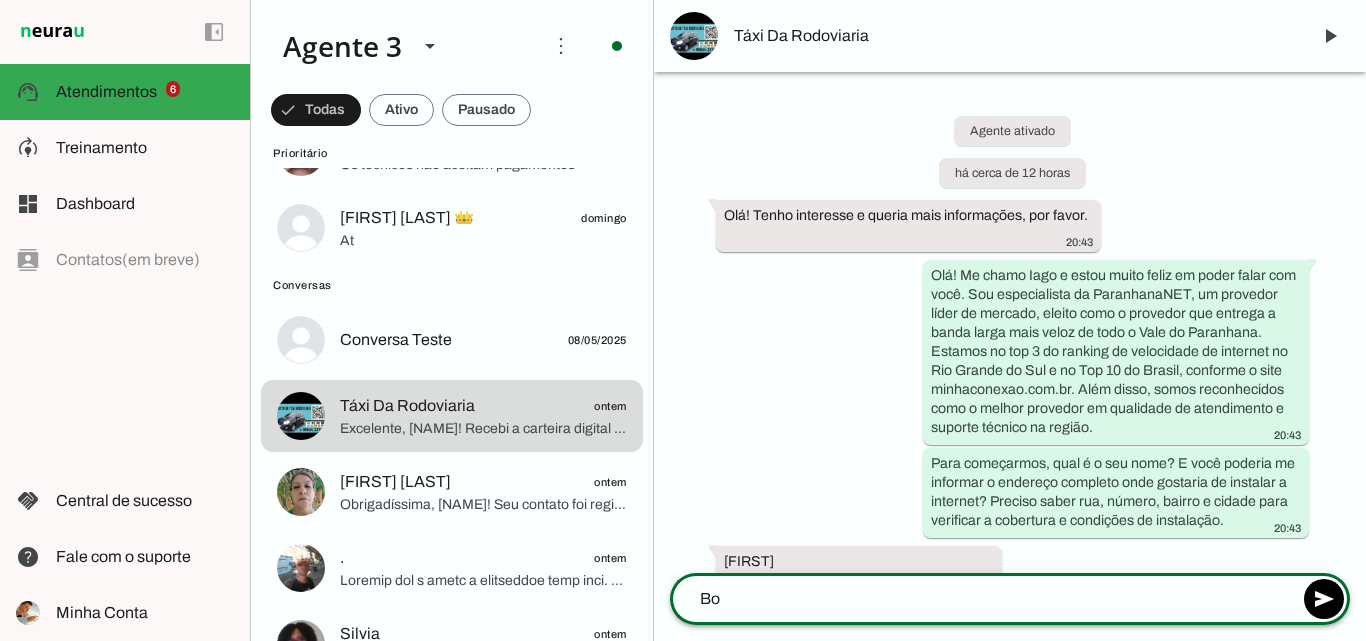 type on "B" 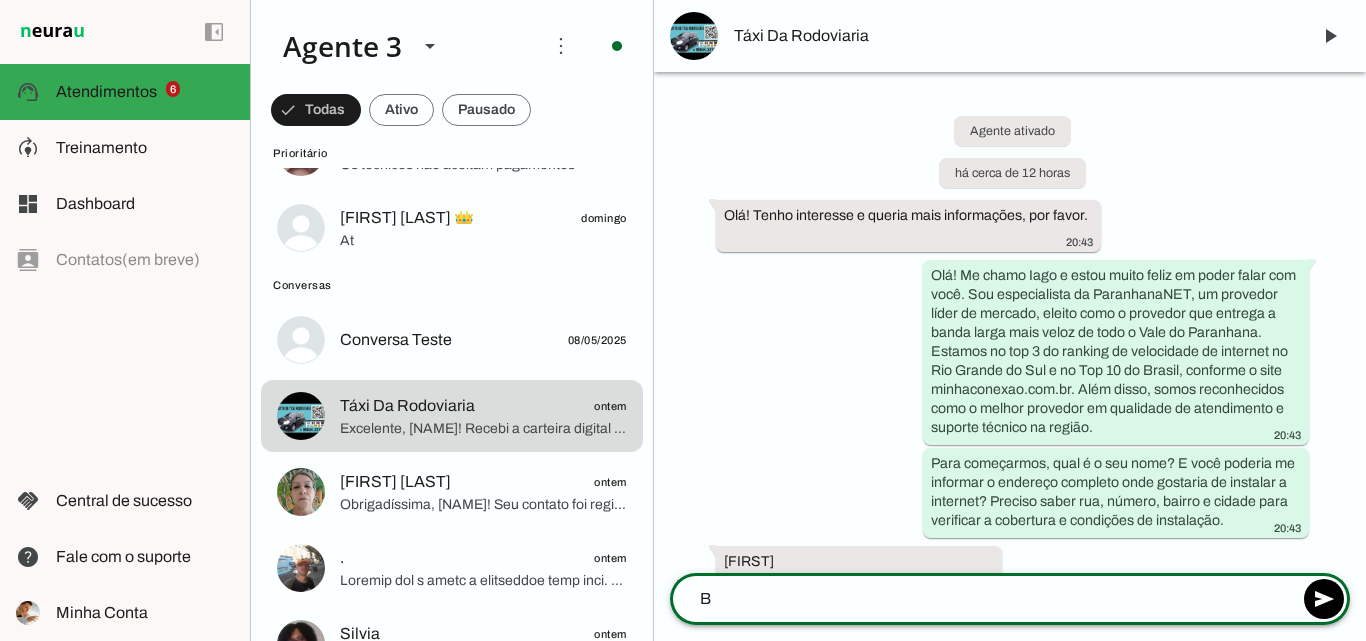 type 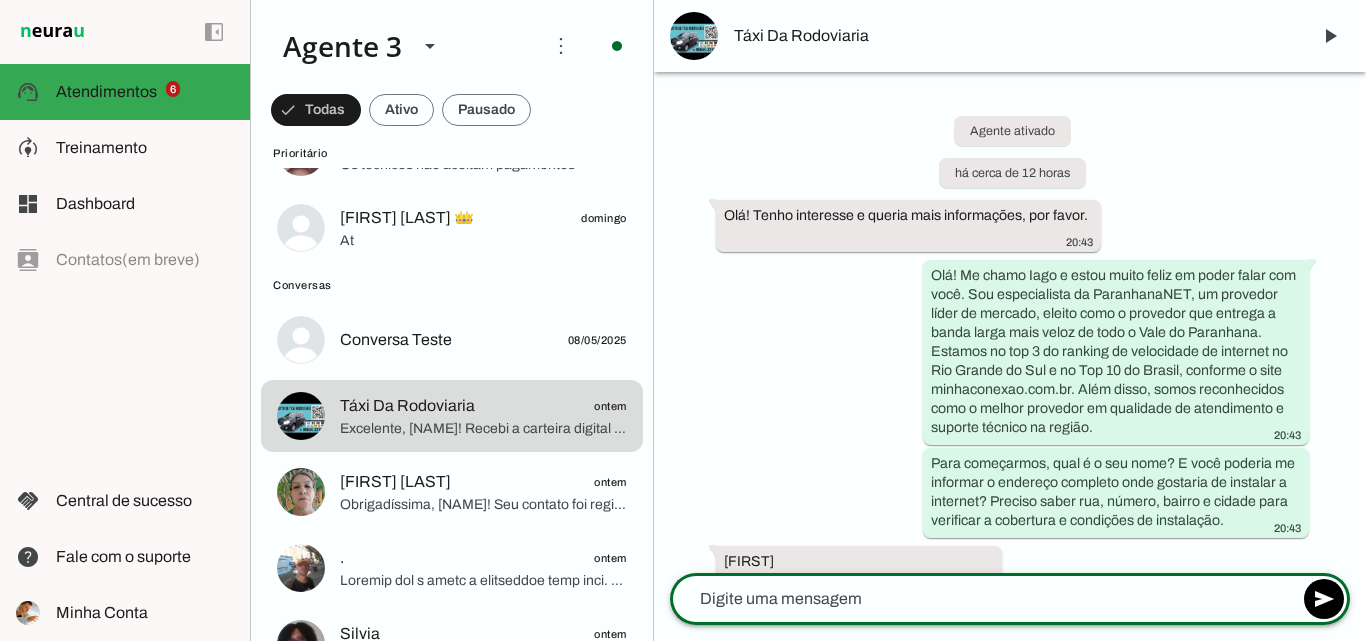 click 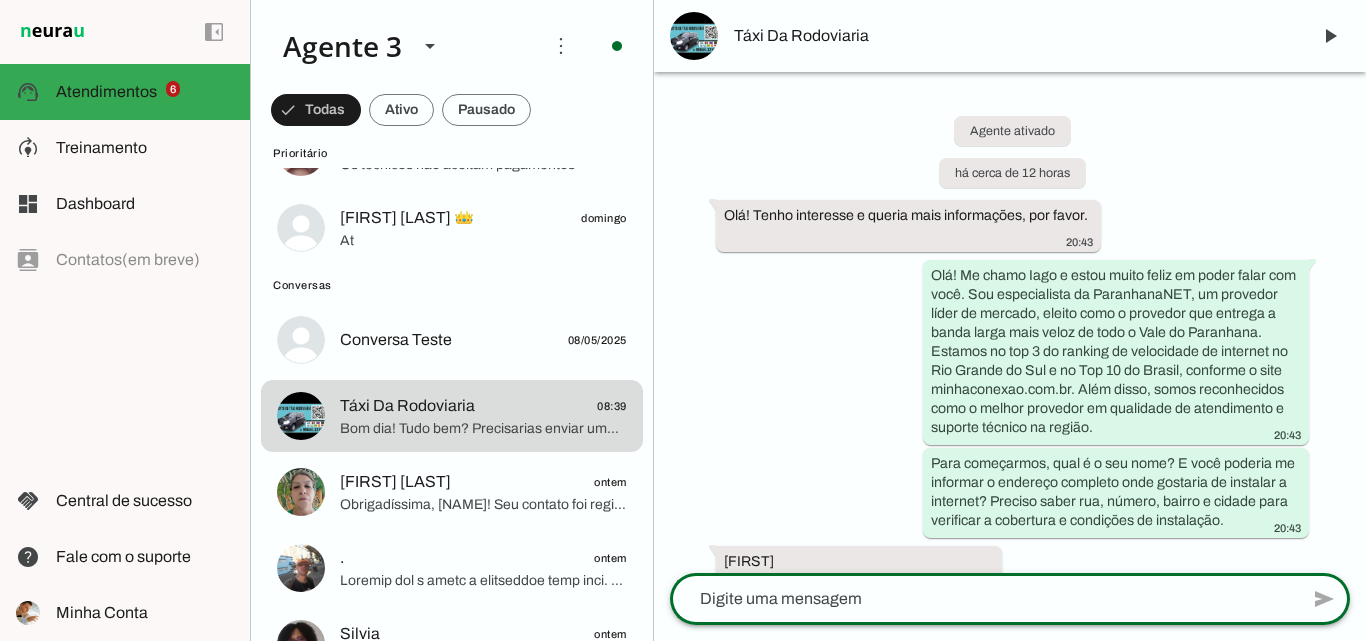 click on "Táxi Da Rodoviaria" at bounding box center [1014, 36] 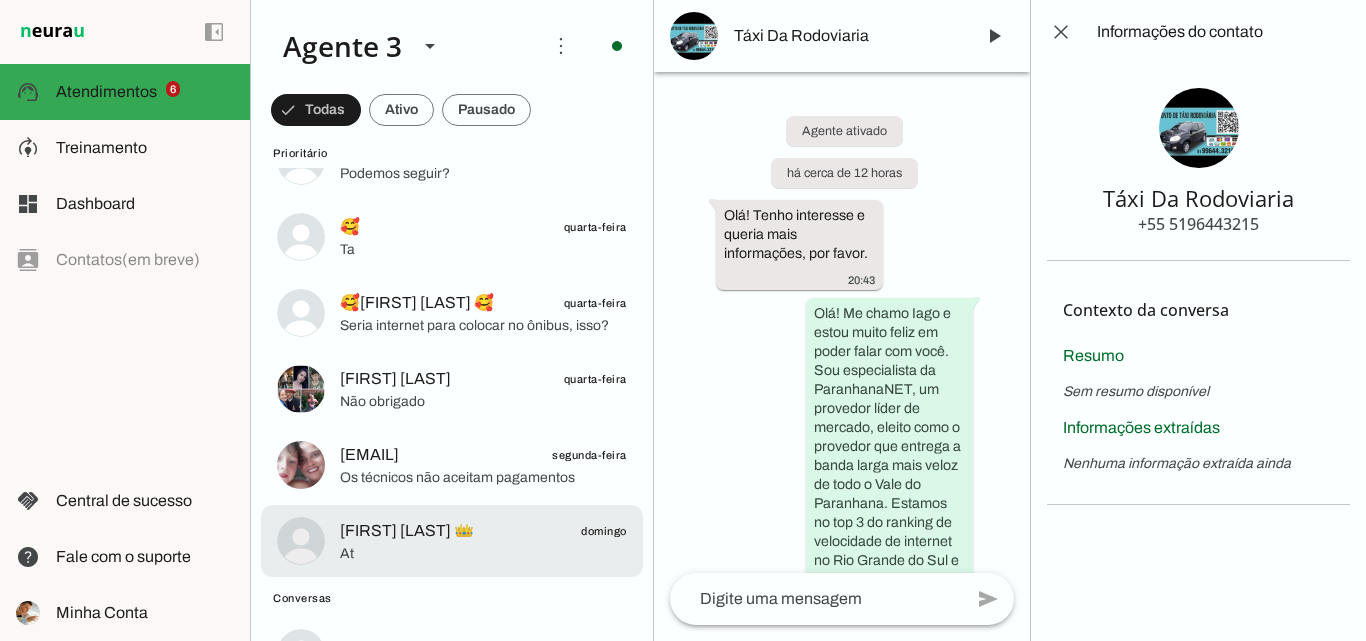 scroll, scrollTop: 0, scrollLeft: 0, axis: both 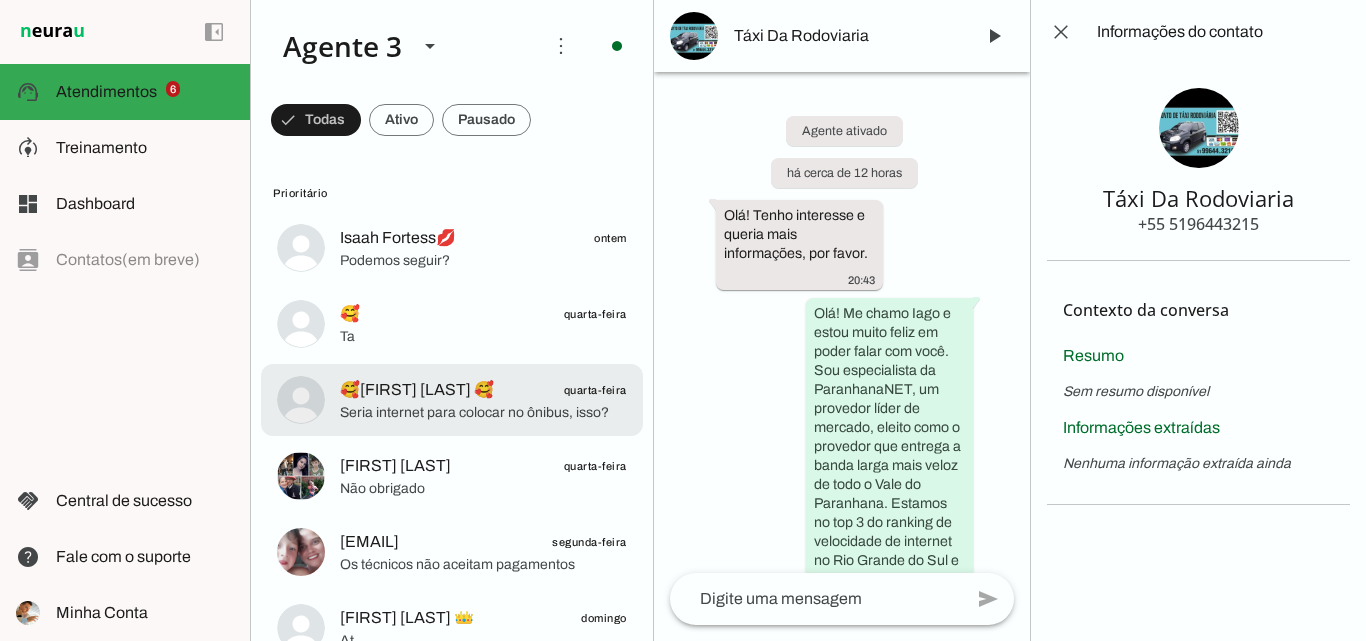 click on "🥰[FIRST] [LAST] 🥰
[DATE]" 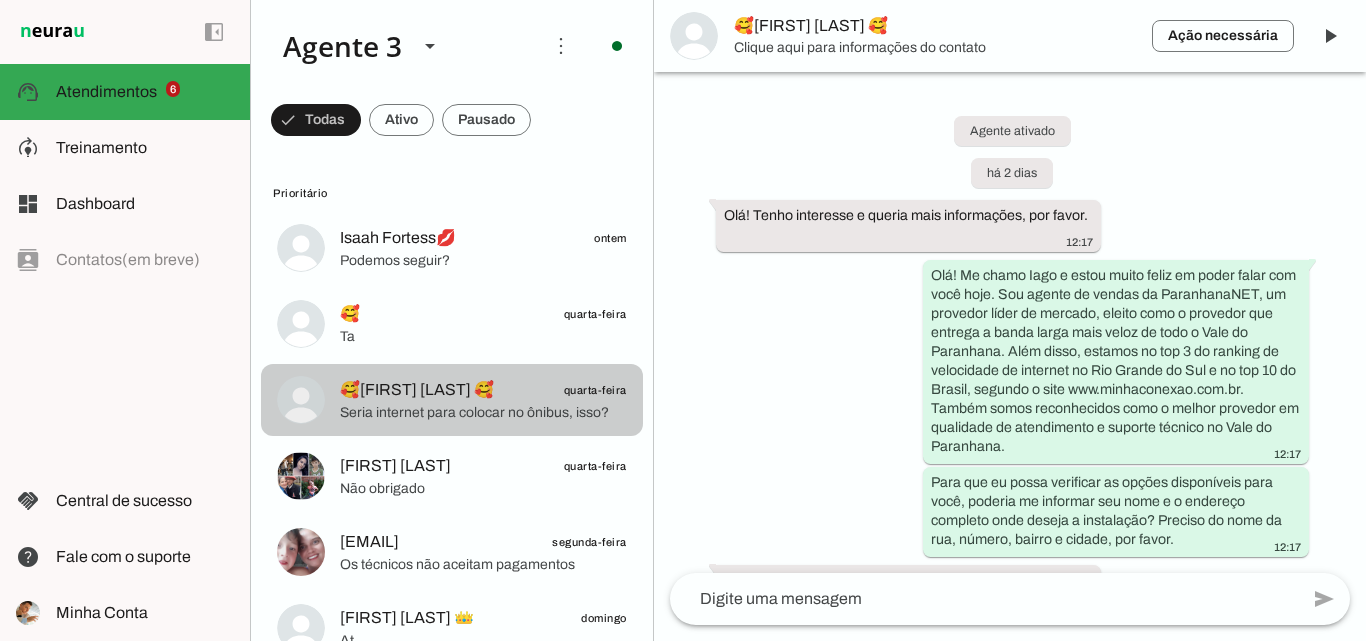 scroll, scrollTop: 562, scrollLeft: 0, axis: vertical 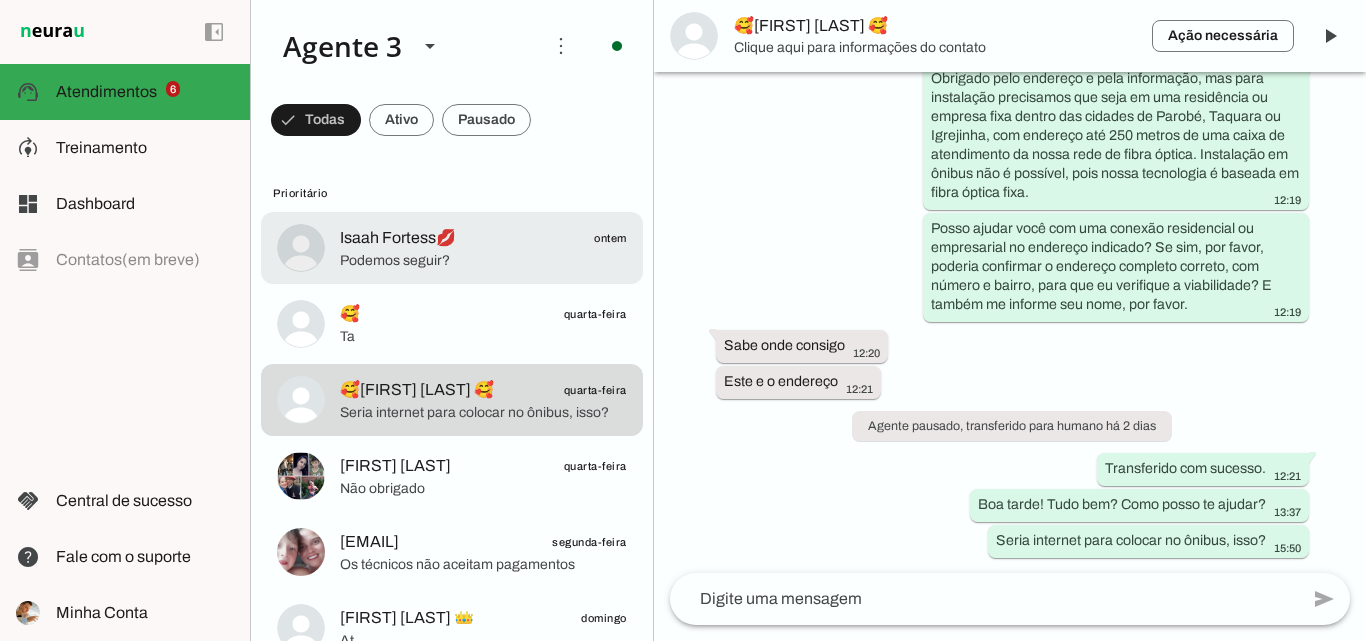 click on "Podemos seguir?" 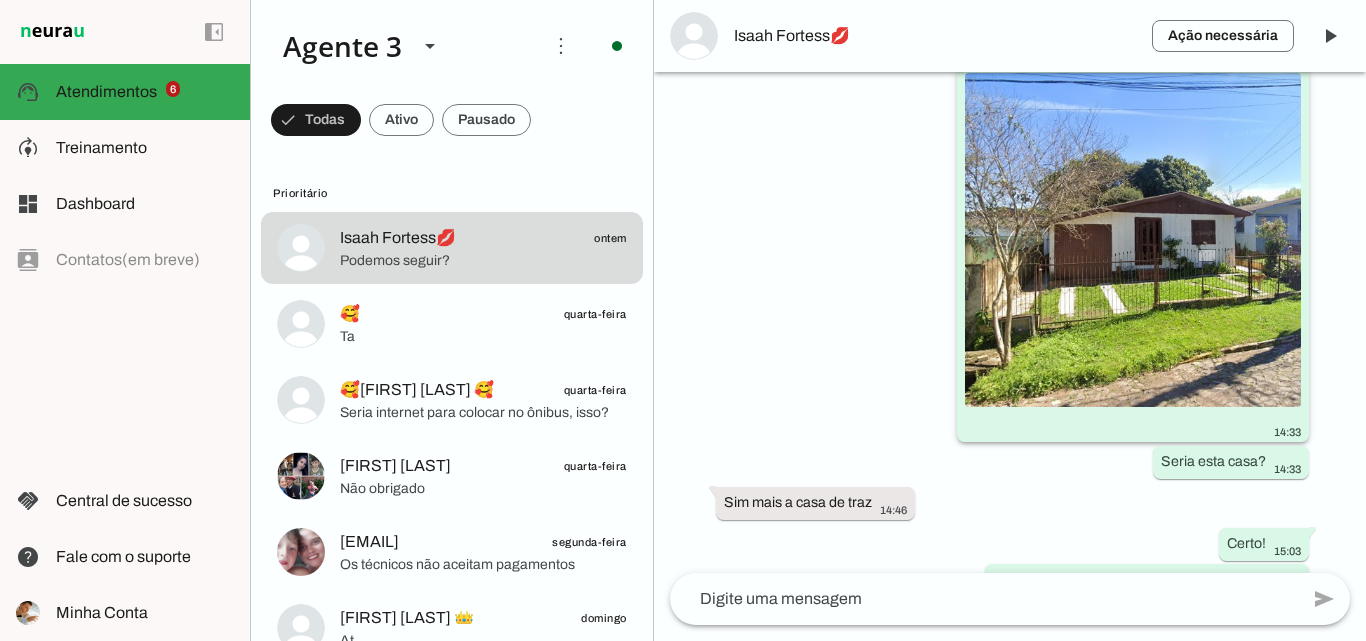 scroll, scrollTop: 8794, scrollLeft: 0, axis: vertical 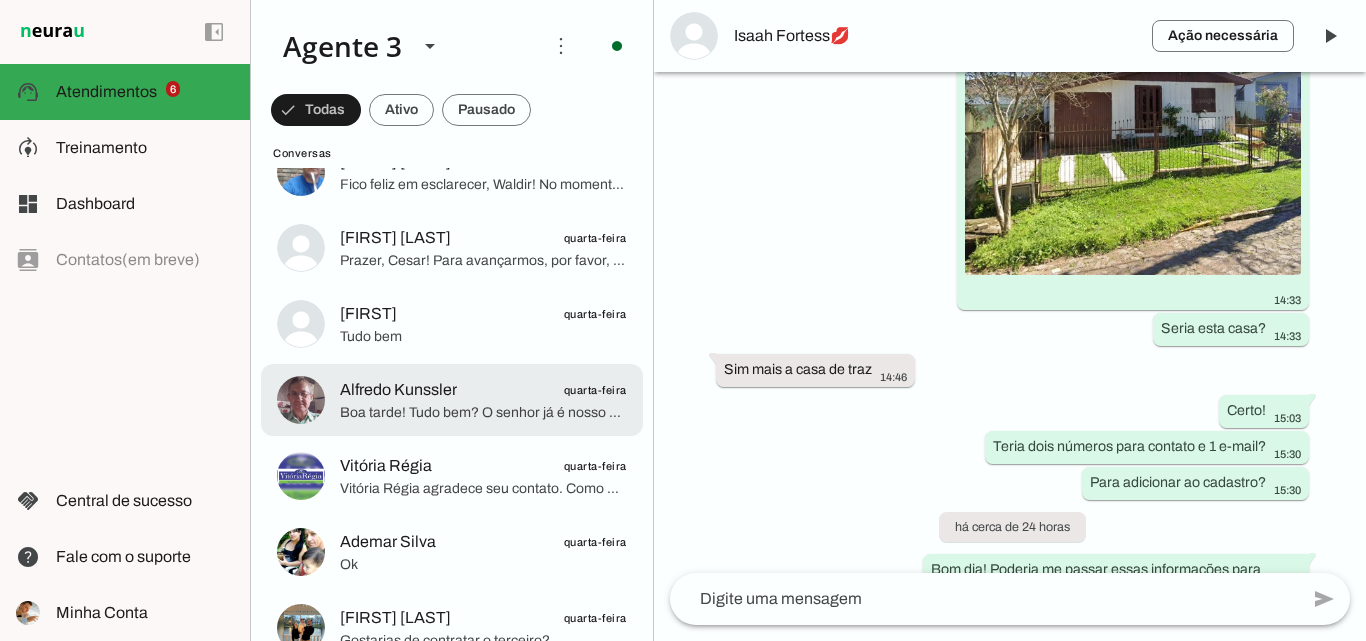 click on "Boa tarde! Tudo bem? O senhor já é nosso cliente?" 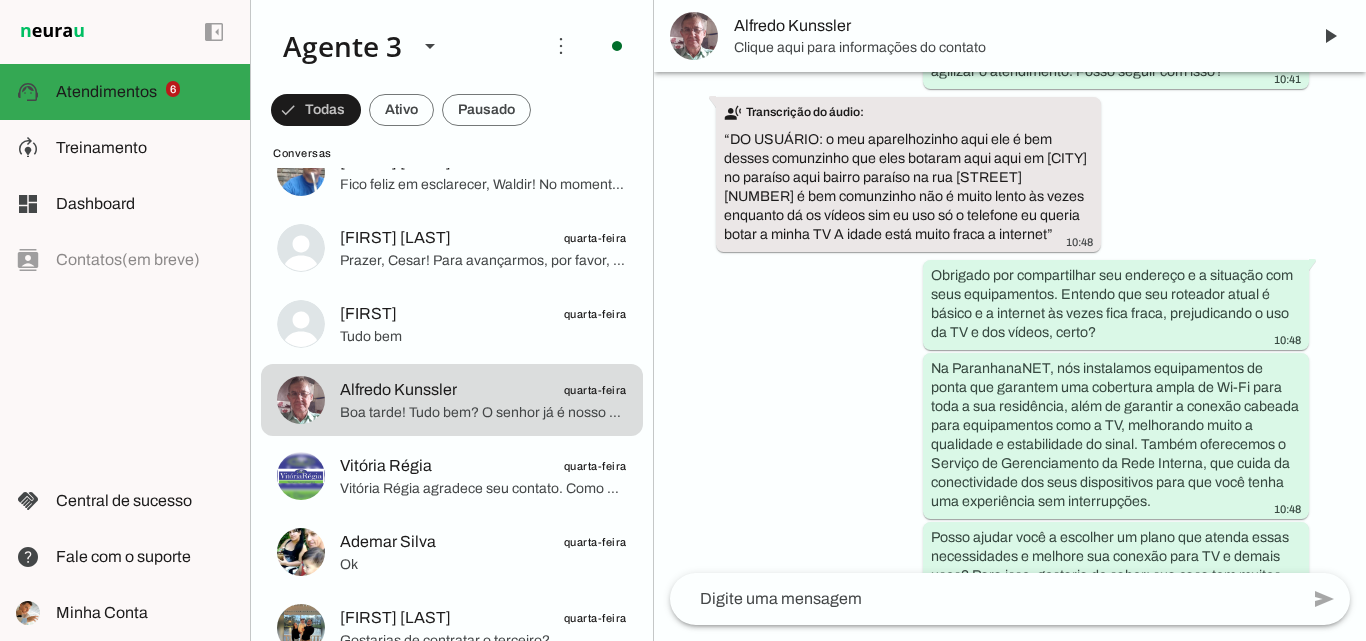 scroll, scrollTop: 1342, scrollLeft: 0, axis: vertical 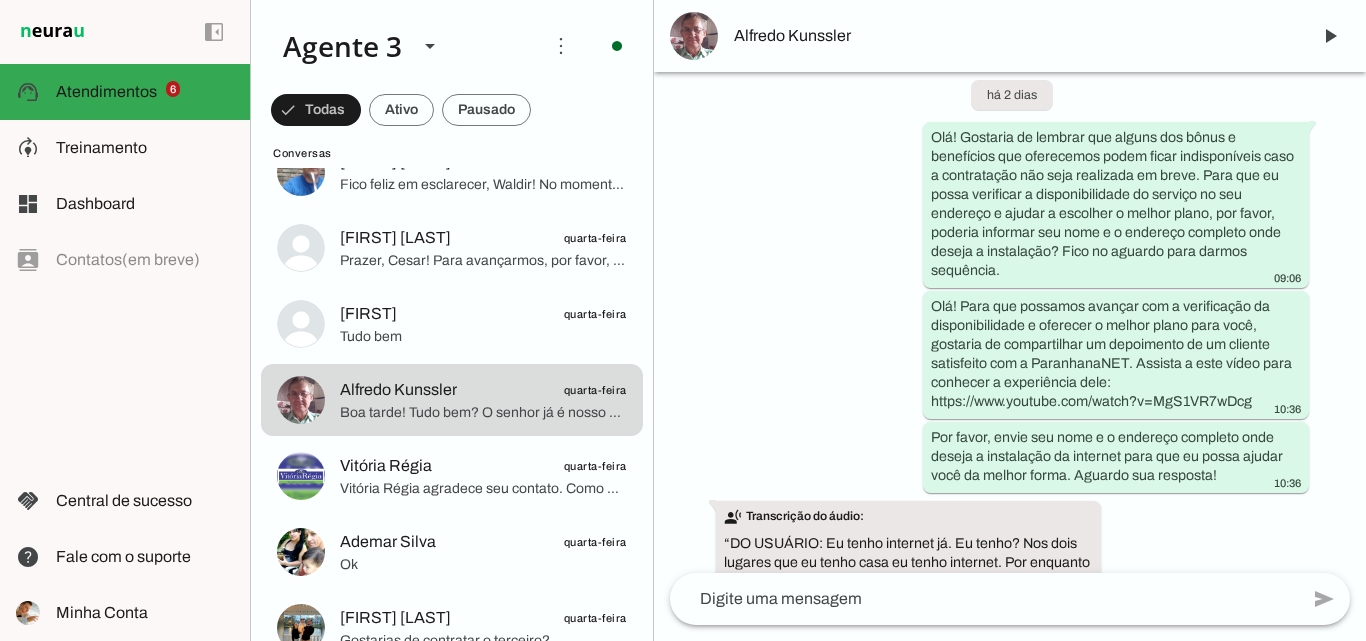 click on "Alfredo Kunssler" at bounding box center [1010, 36] 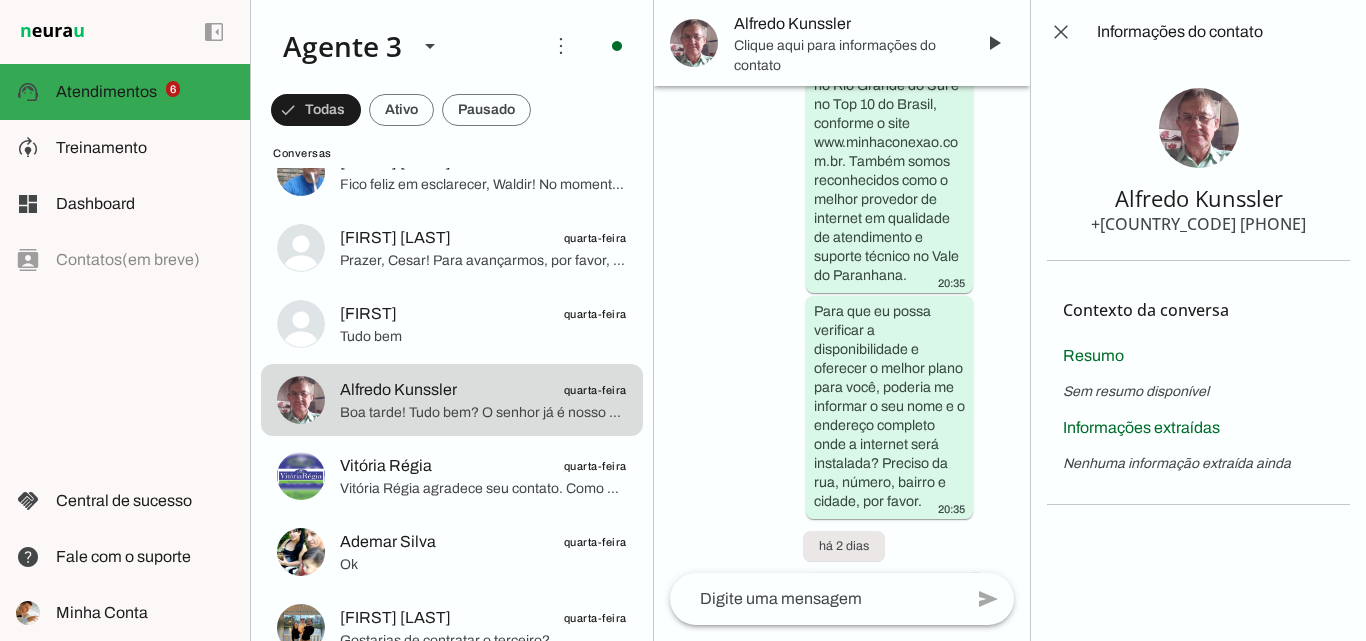 scroll, scrollTop: 3548, scrollLeft: 0, axis: vertical 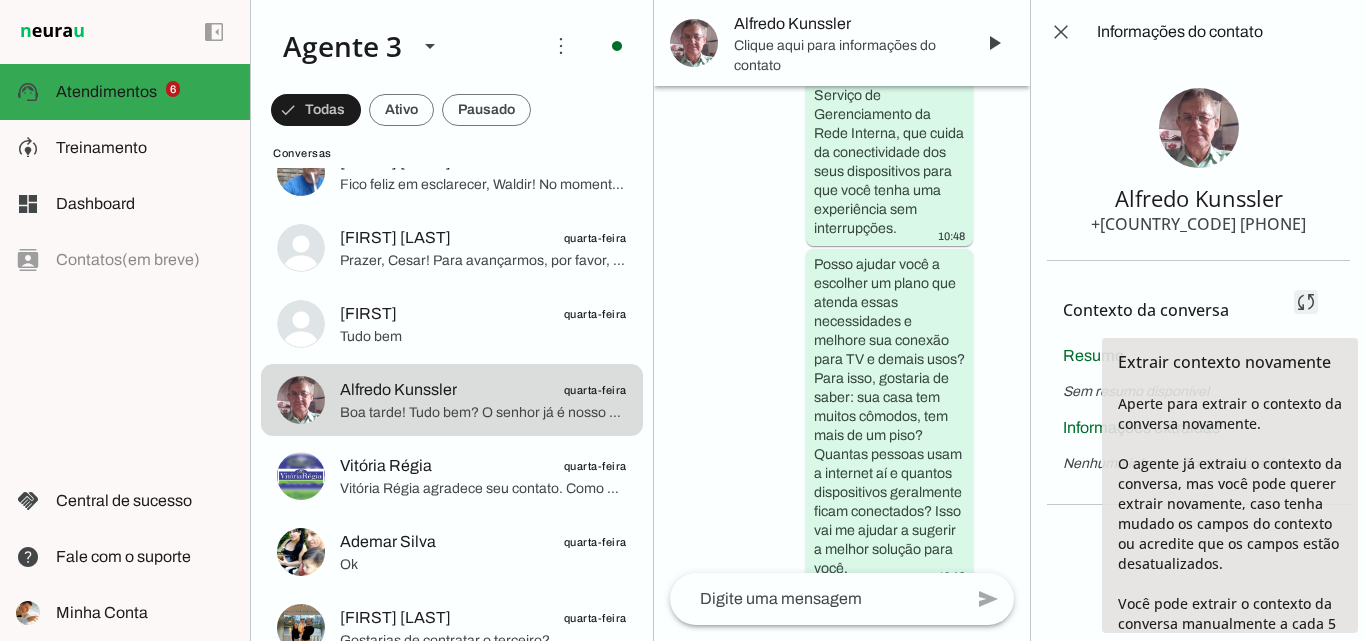 click at bounding box center [1306, 302] 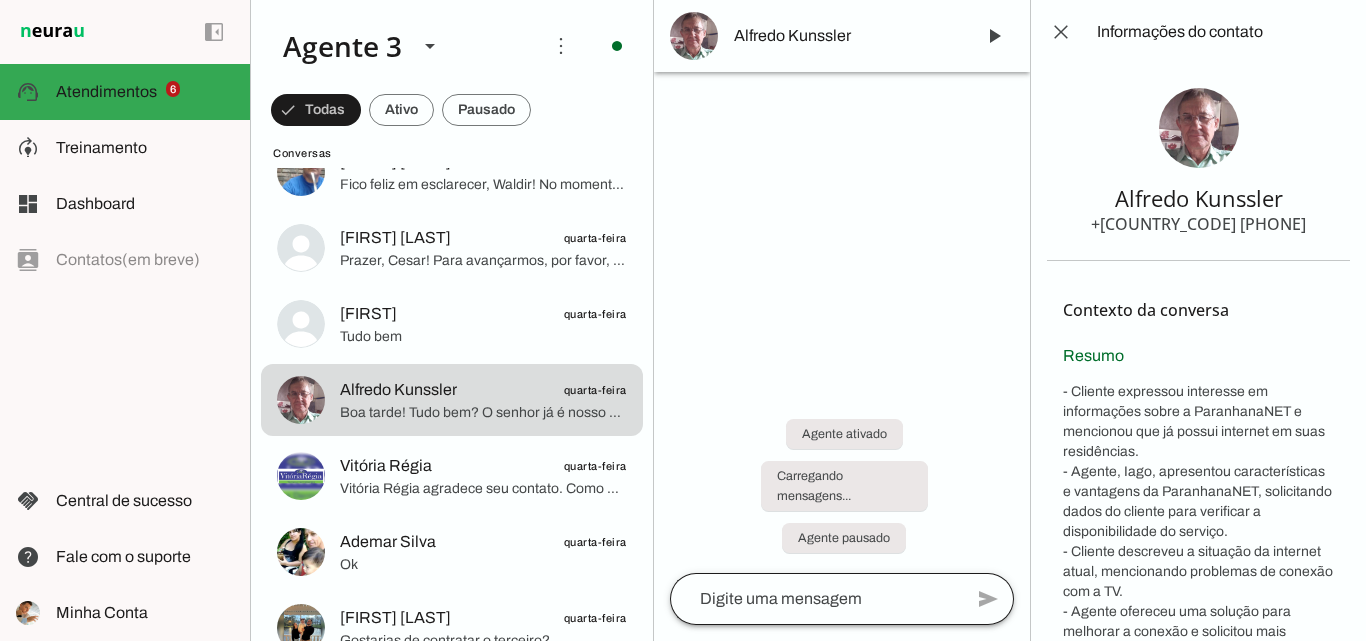 scroll, scrollTop: 0, scrollLeft: 0, axis: both 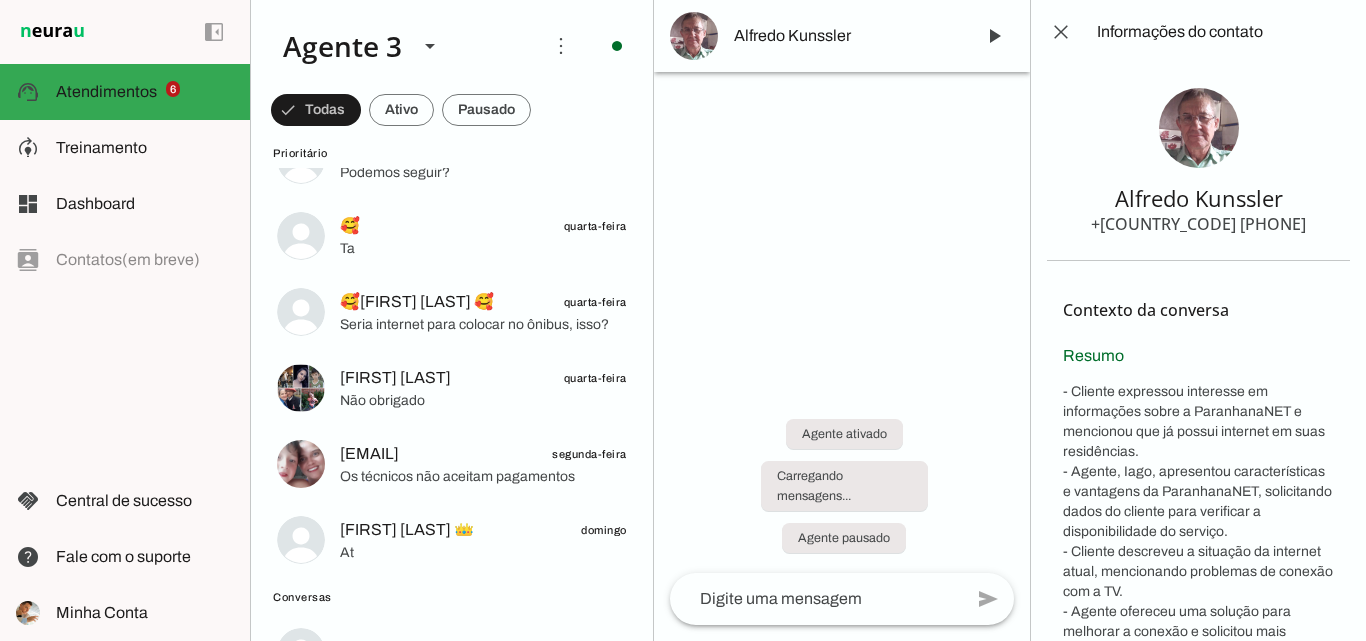 drag, startPoint x: 1104, startPoint y: 185, endPoint x: 1266, endPoint y: 235, distance: 169.54056 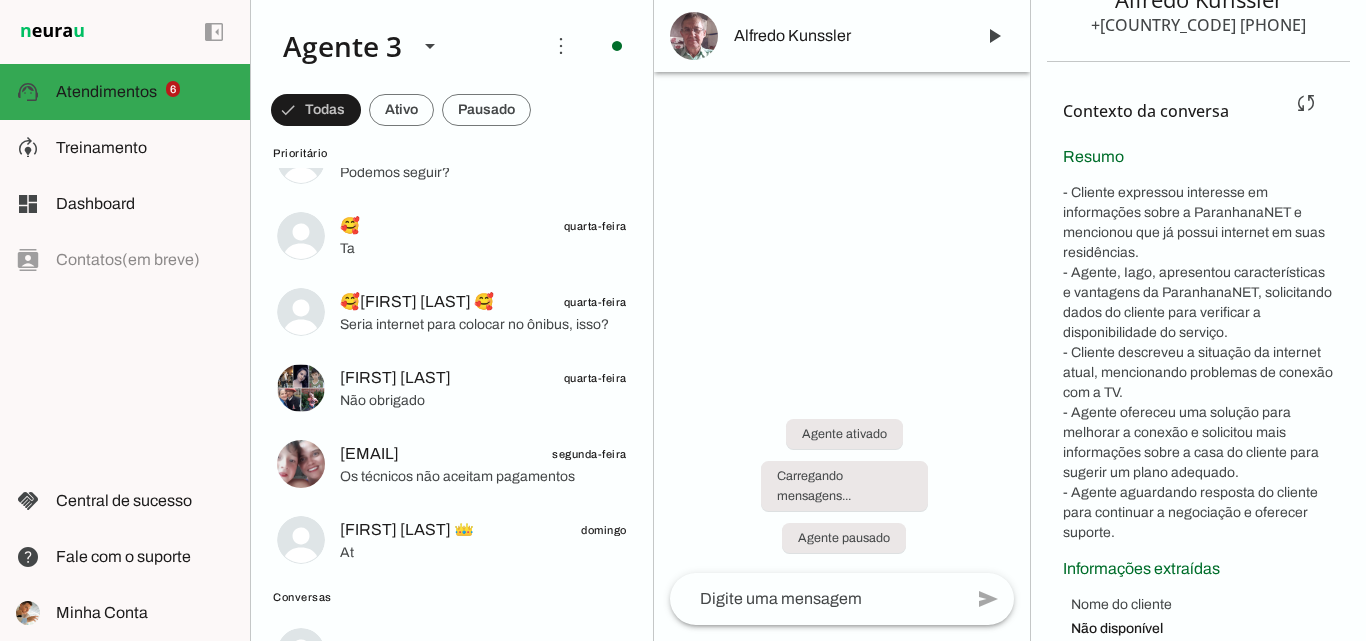 scroll, scrollTop: 200, scrollLeft: 0, axis: vertical 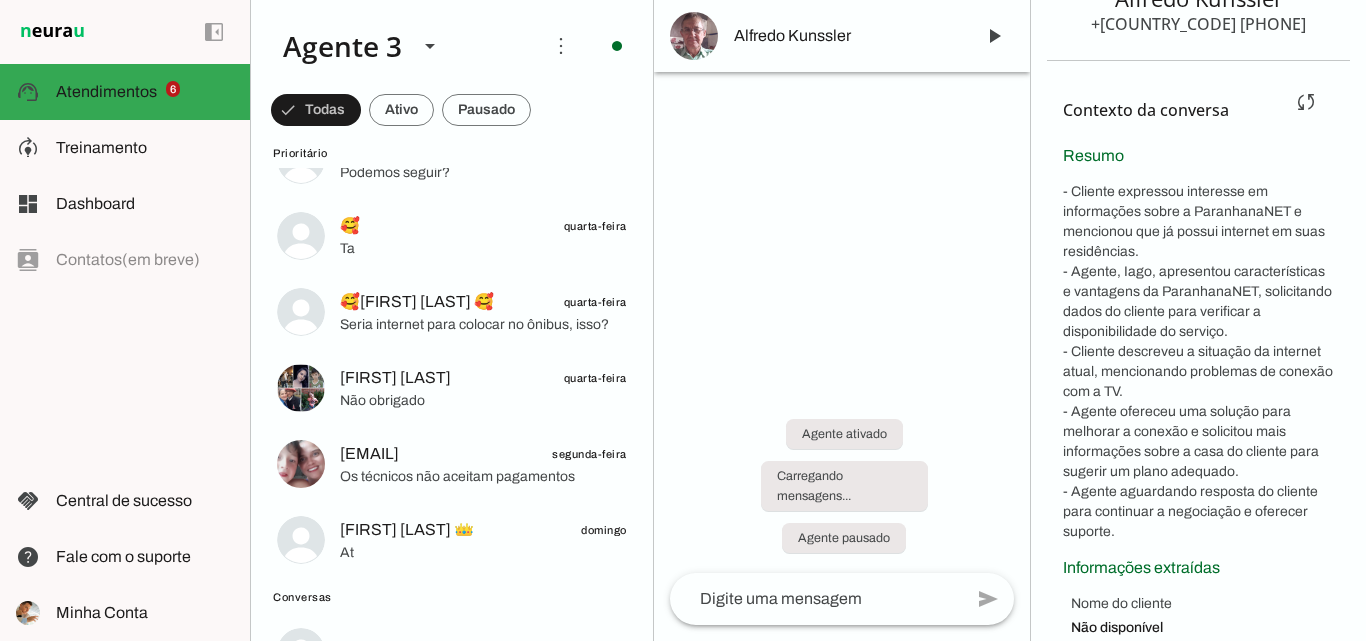 drag, startPoint x: 1061, startPoint y: 152, endPoint x: 1297, endPoint y: 554, distance: 466.15448 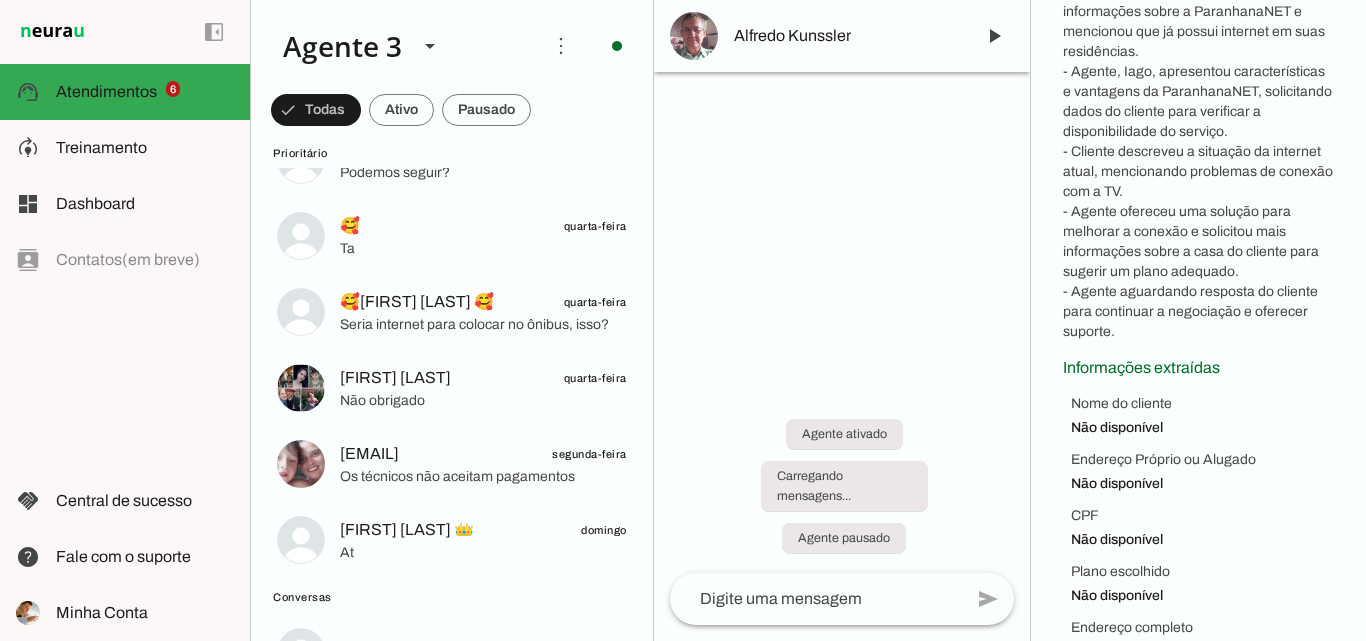 scroll, scrollTop: 492, scrollLeft: 0, axis: vertical 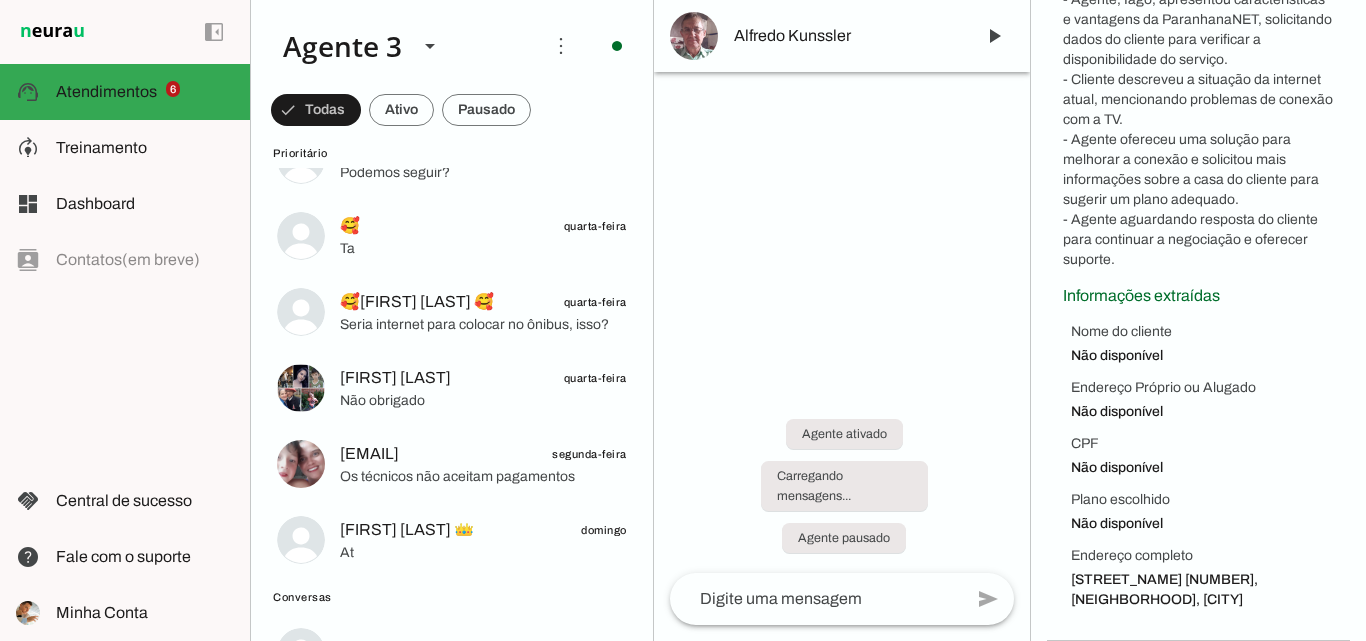 drag, startPoint x: 1062, startPoint y: 552, endPoint x: 1182, endPoint y: 604, distance: 130.78226 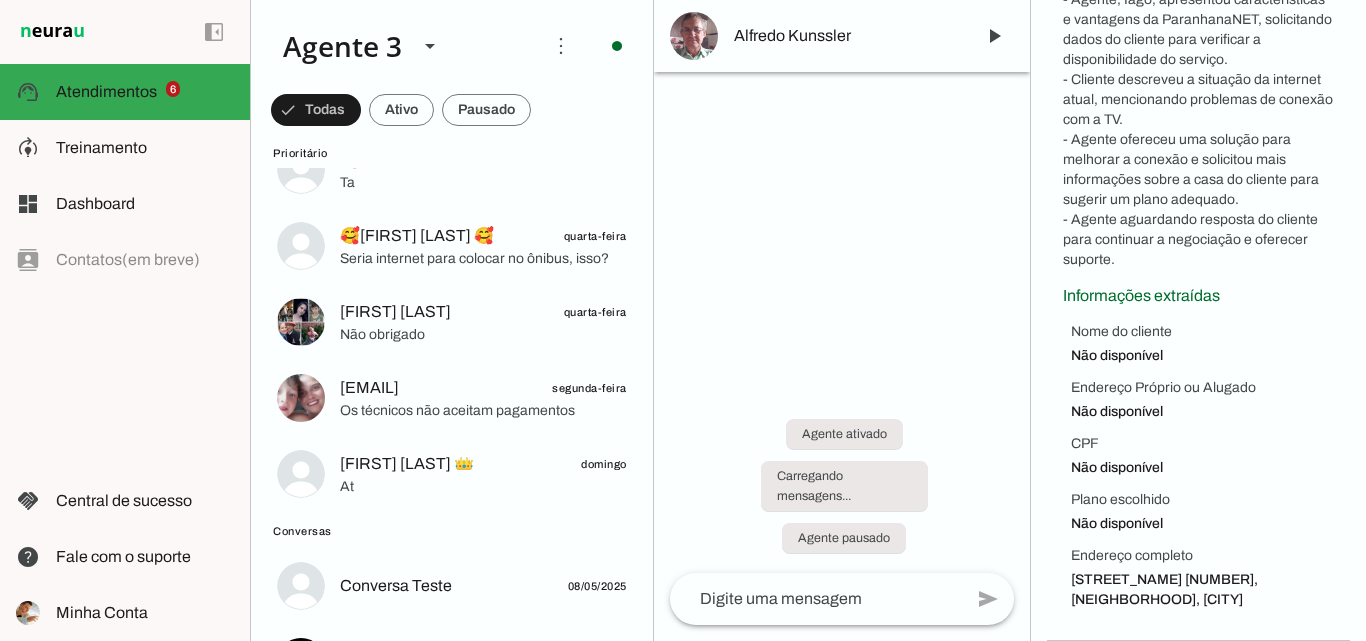 scroll, scrollTop: 388, scrollLeft: 0, axis: vertical 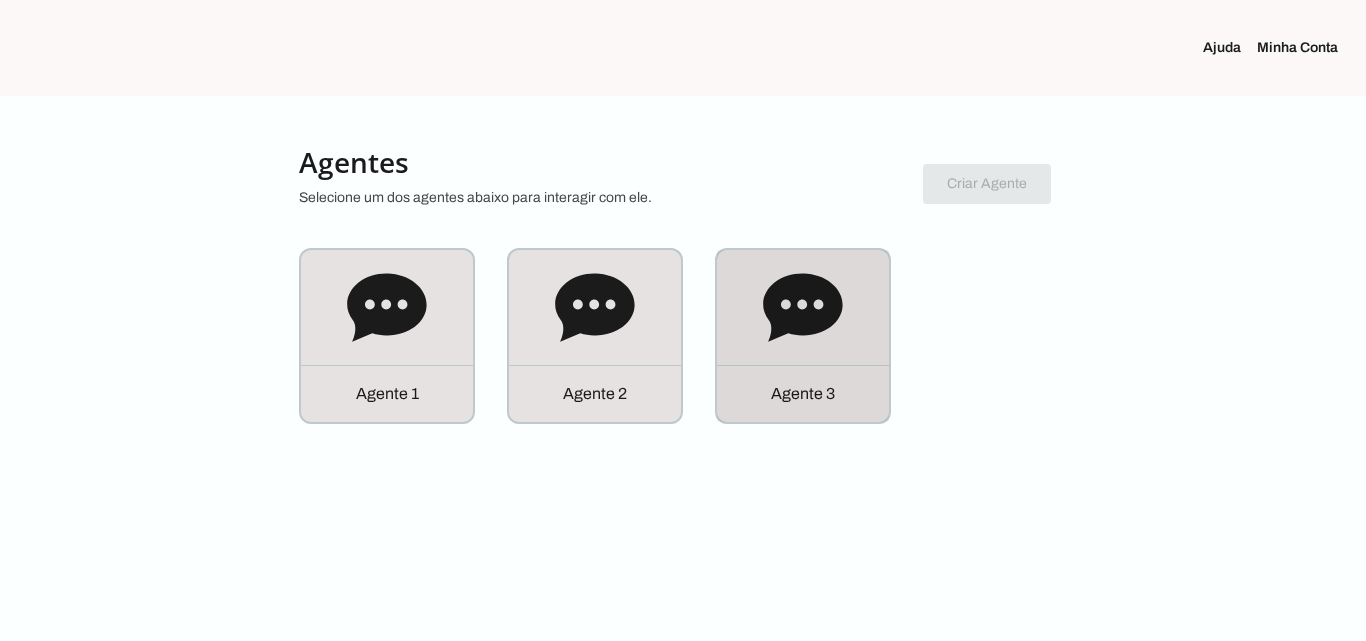 click 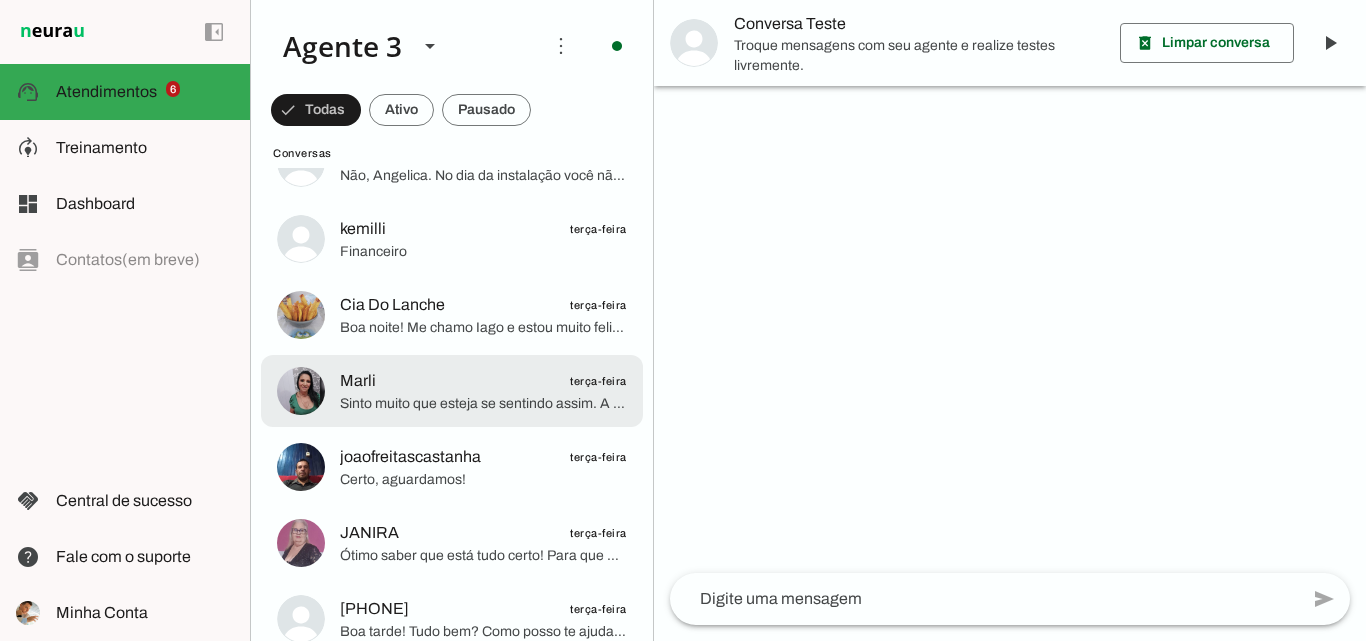 scroll, scrollTop: 1800, scrollLeft: 0, axis: vertical 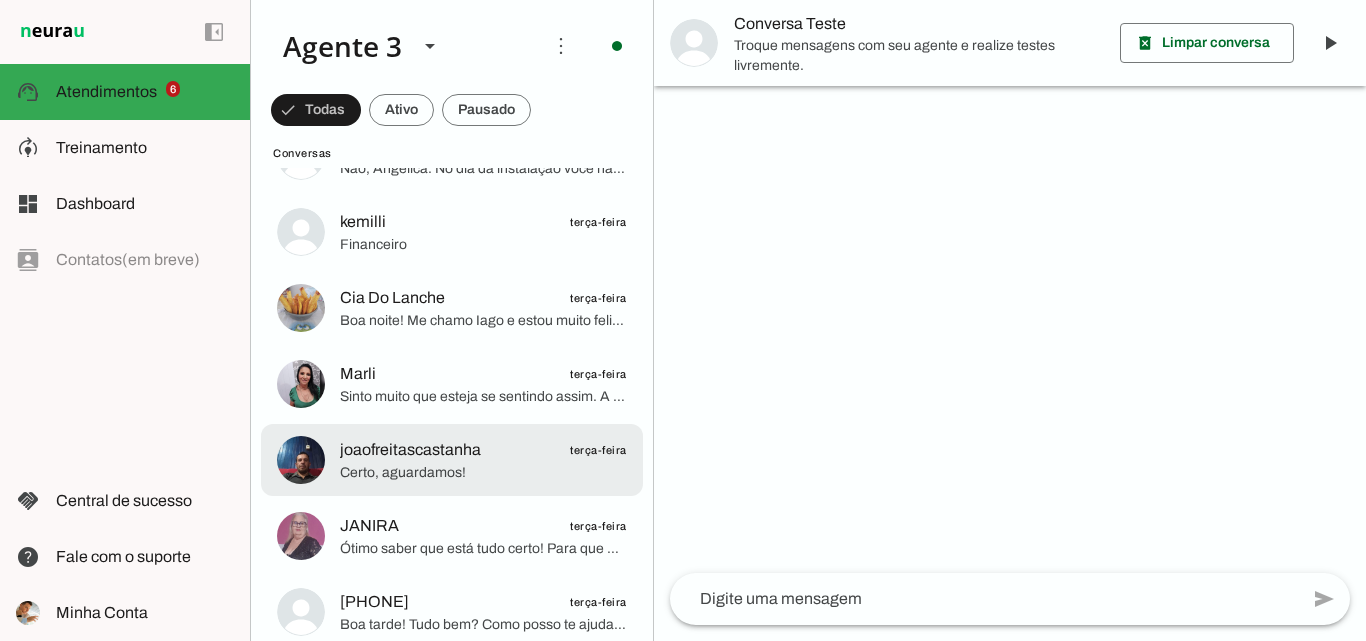 click on "joaofreitascastanha
terça-feira" 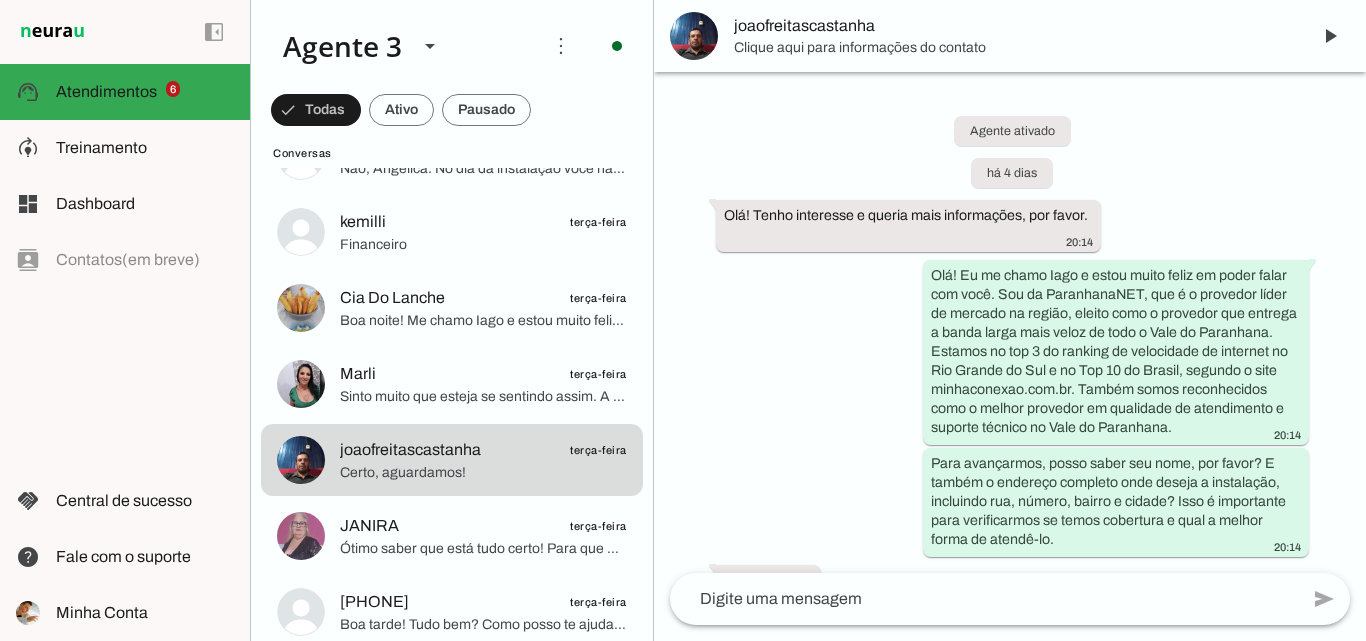scroll, scrollTop: 7323, scrollLeft: 0, axis: vertical 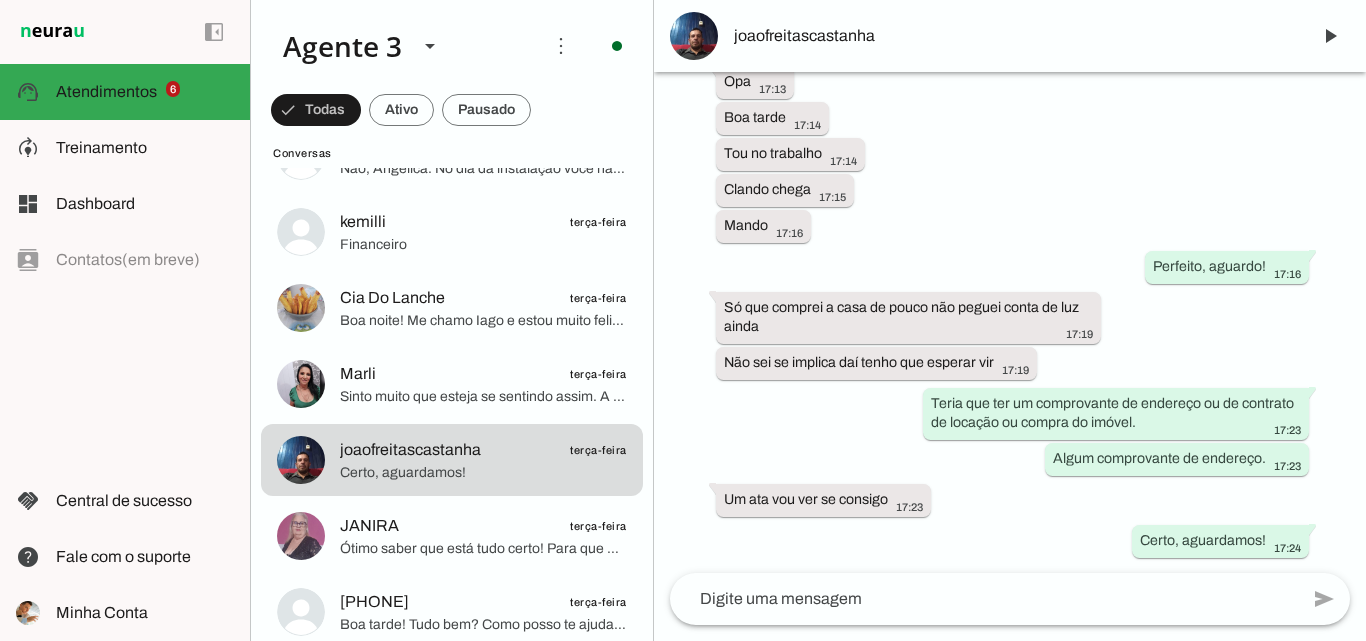 click on "joaofreitascastanha" at bounding box center [1014, 36] 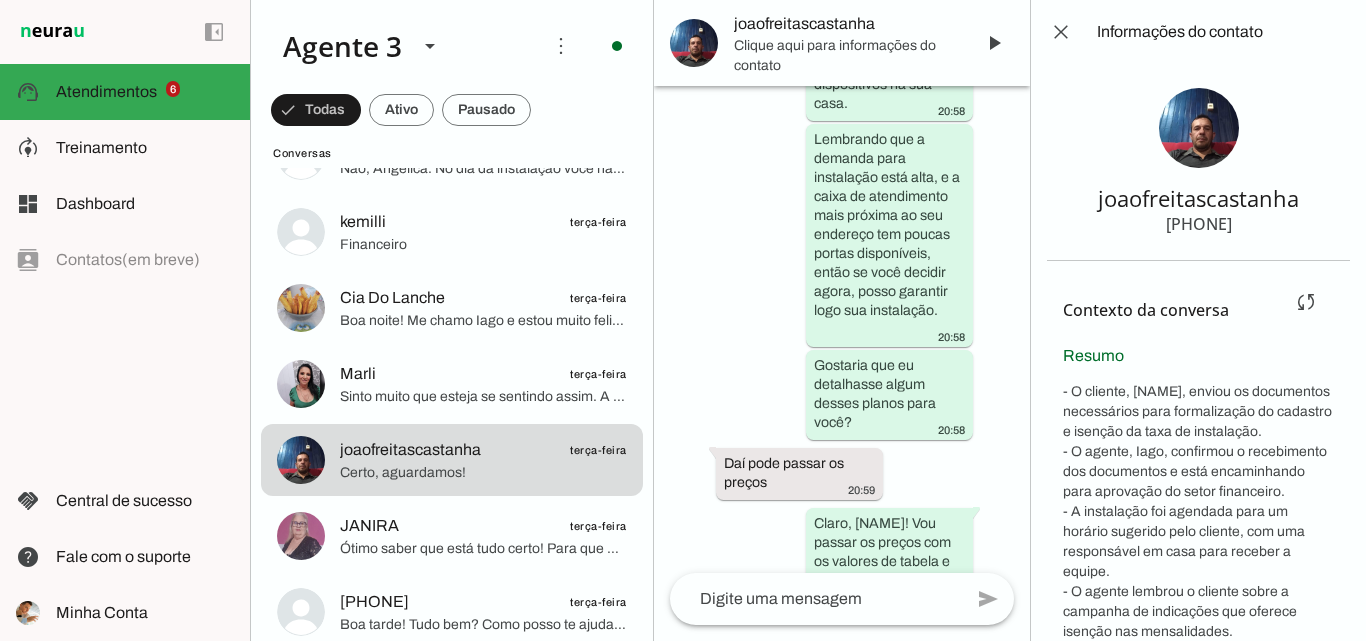 scroll, scrollTop: 14823, scrollLeft: 0, axis: vertical 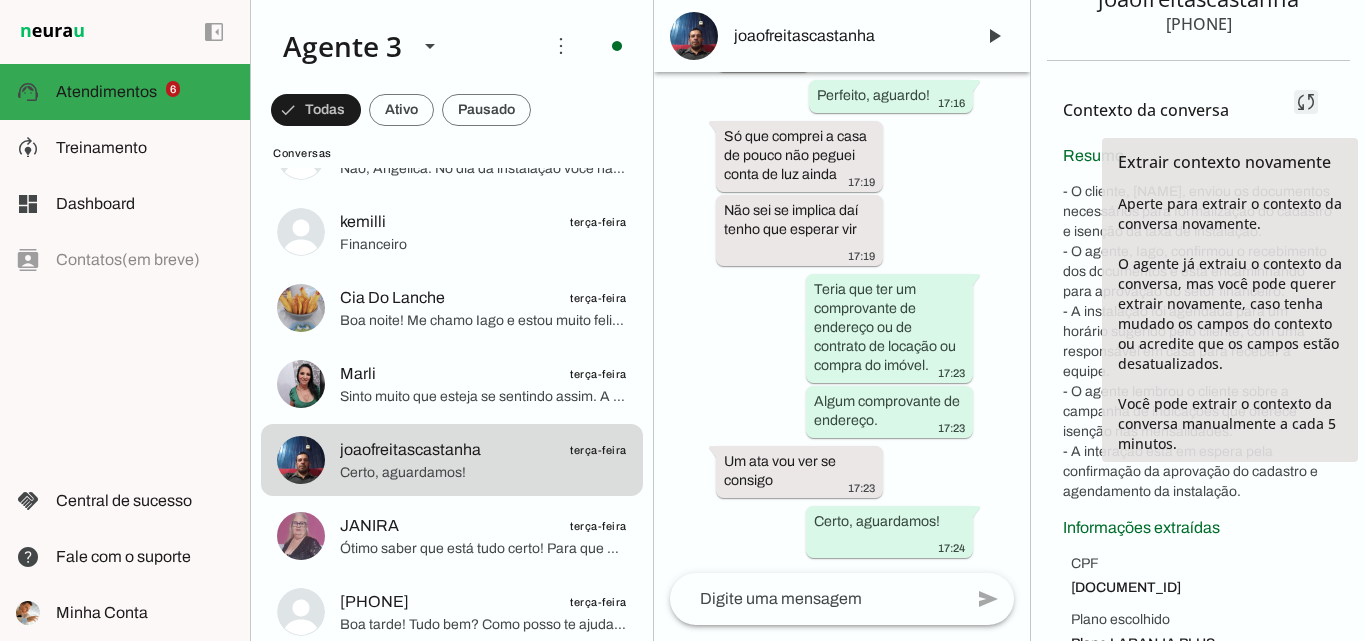 click at bounding box center [1306, 102] 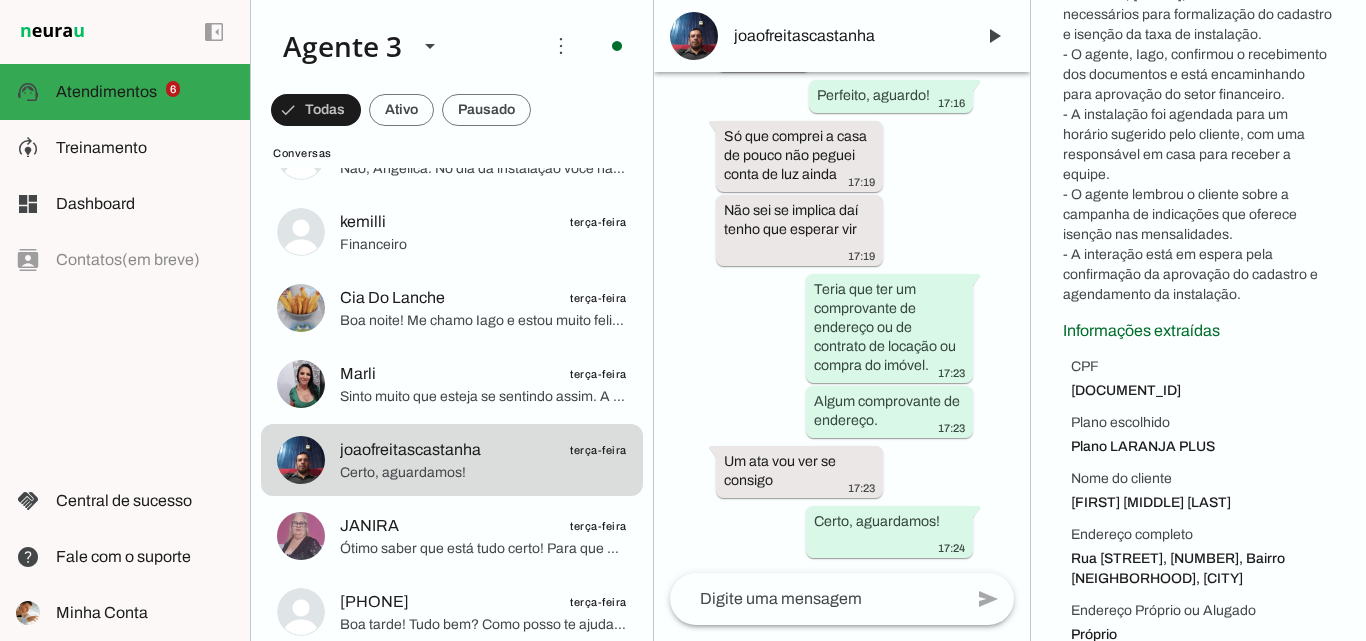 scroll, scrollTop: 452, scrollLeft: 0, axis: vertical 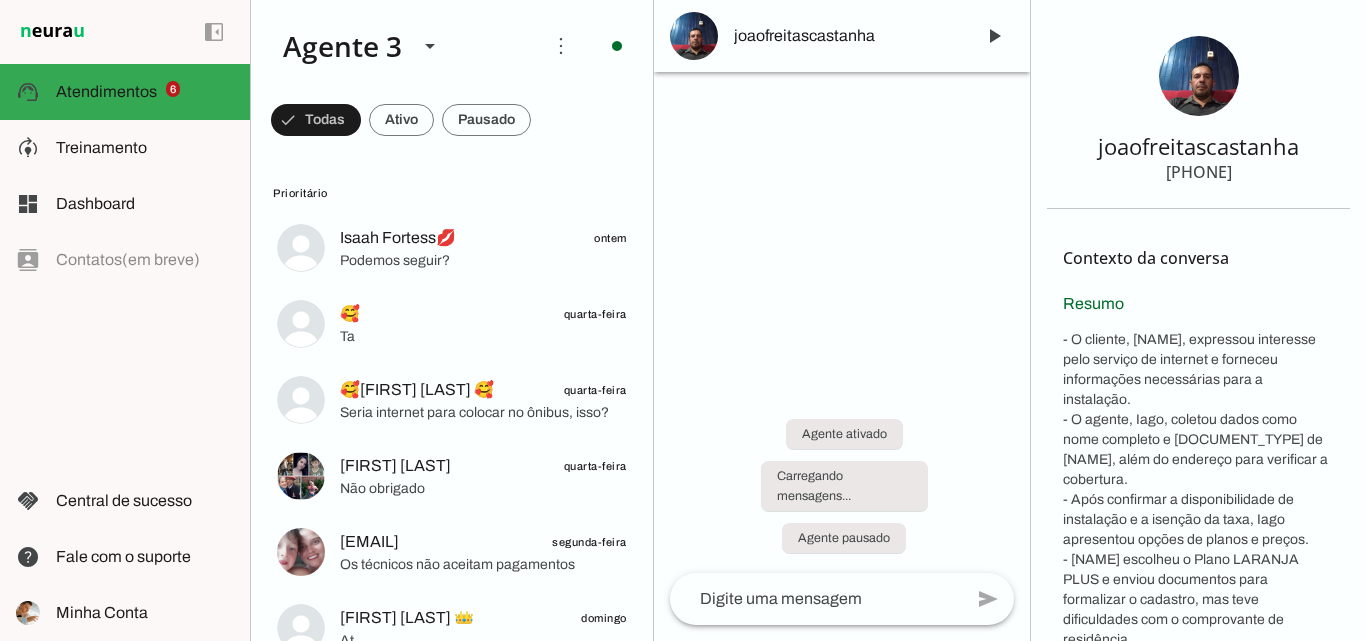 drag, startPoint x: 1117, startPoint y: 144, endPoint x: 1263, endPoint y: 185, distance: 151.64761 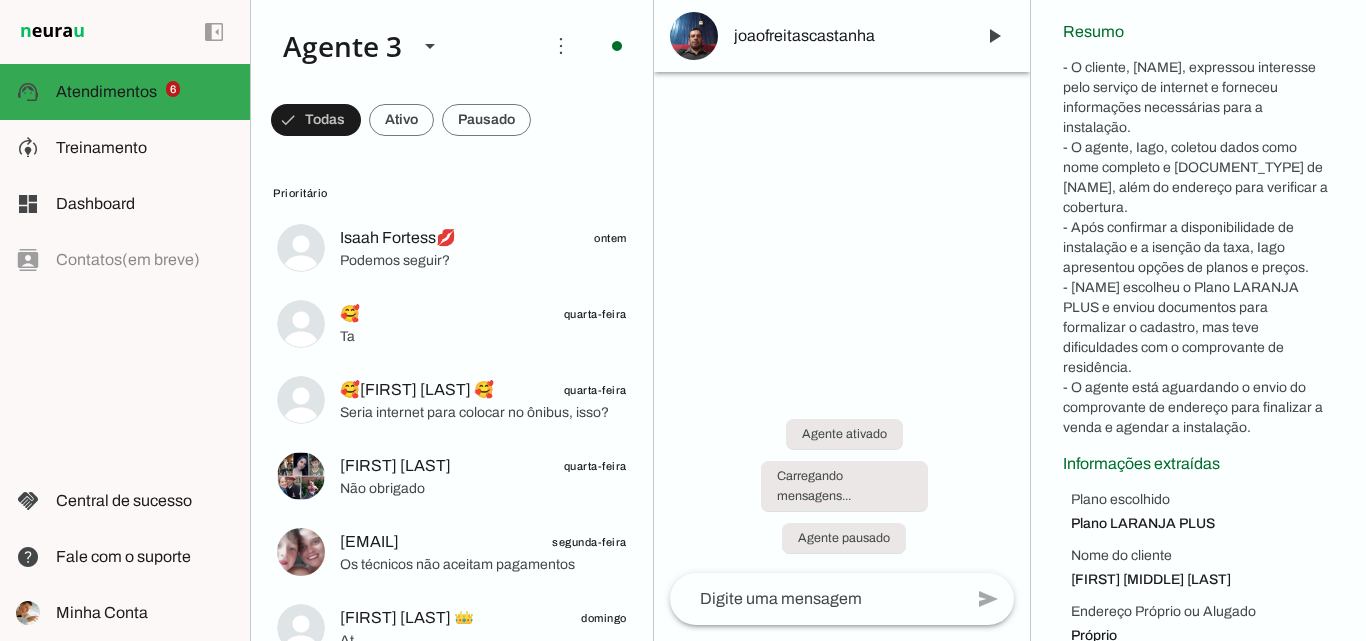 scroll, scrollTop: 452, scrollLeft: 0, axis: vertical 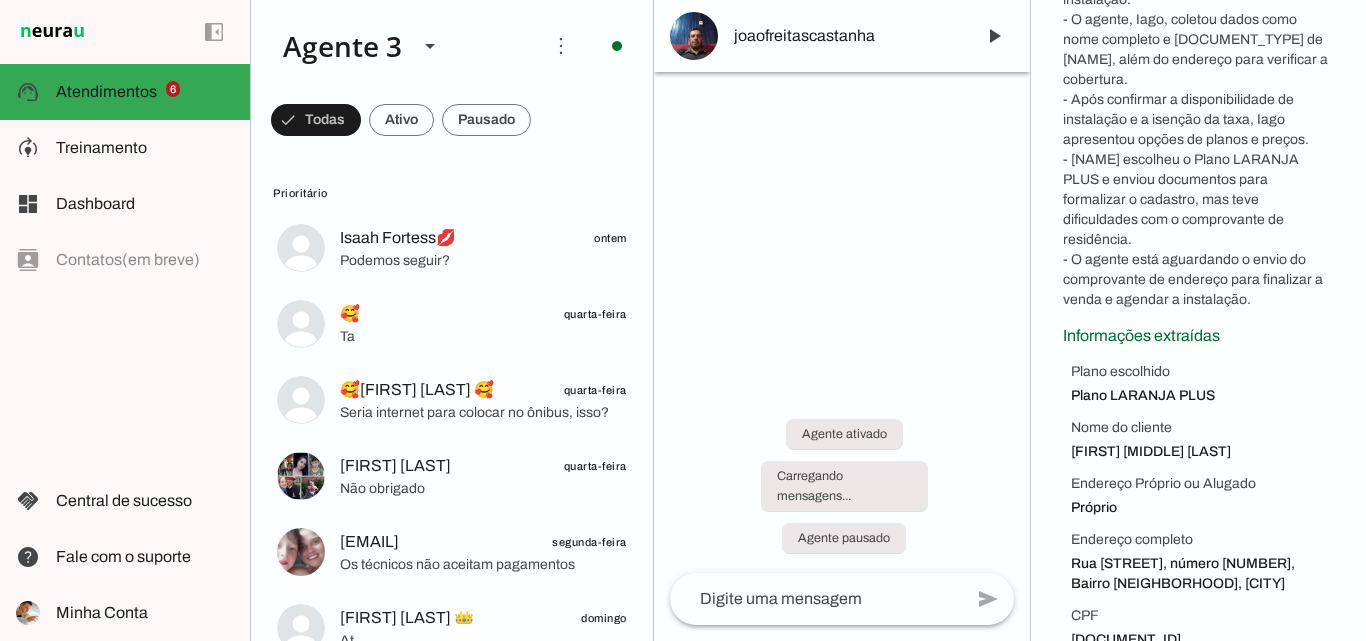 drag, startPoint x: 1056, startPoint y: 304, endPoint x: 1218, endPoint y: 605, distance: 341.826 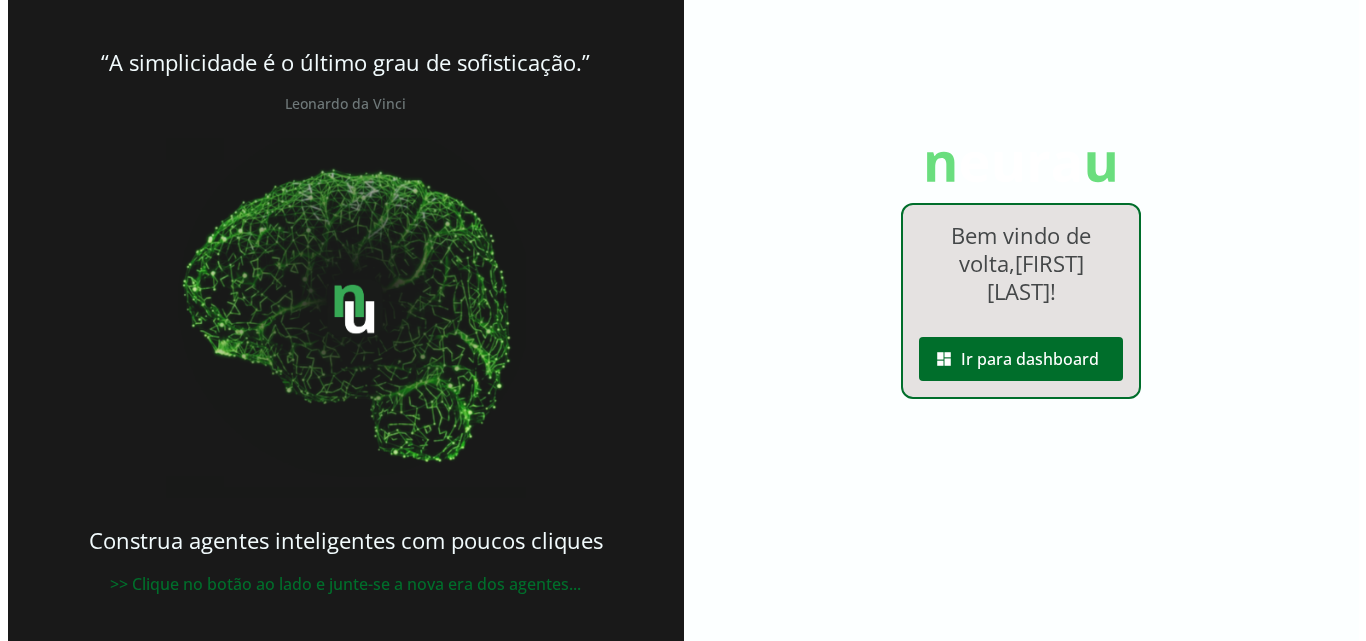 scroll, scrollTop: 0, scrollLeft: 0, axis: both 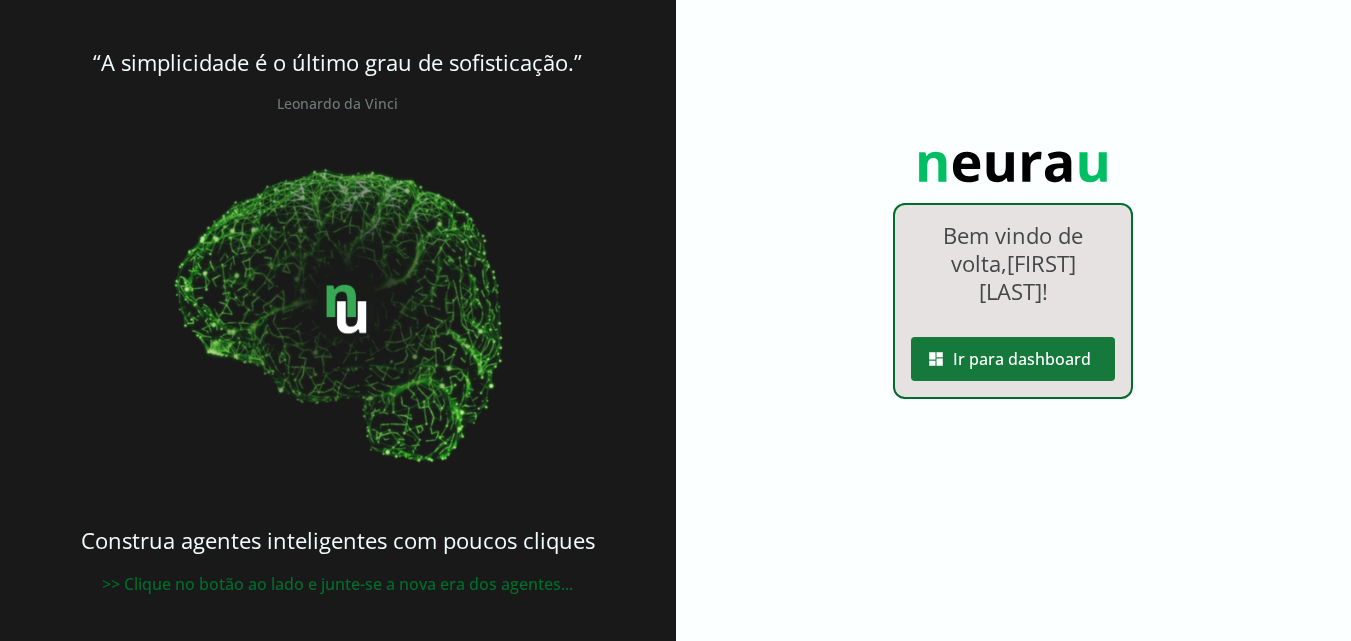 click at bounding box center [1013, 359] 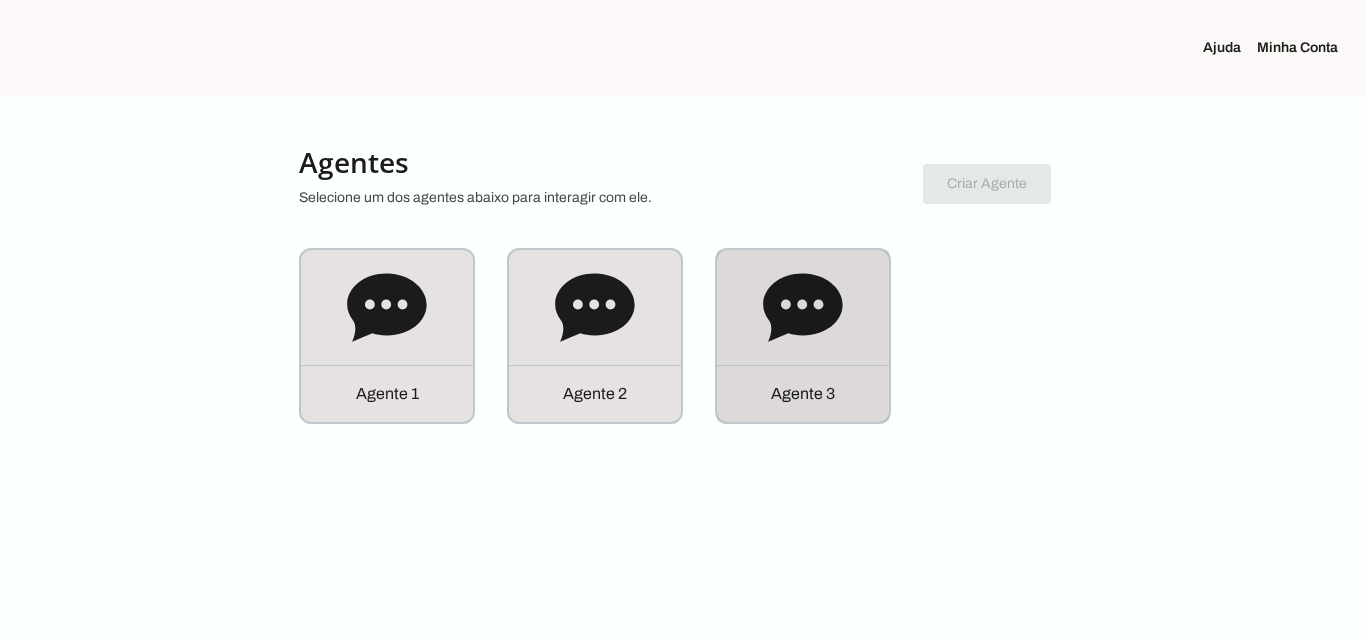 click on "Agente 3" 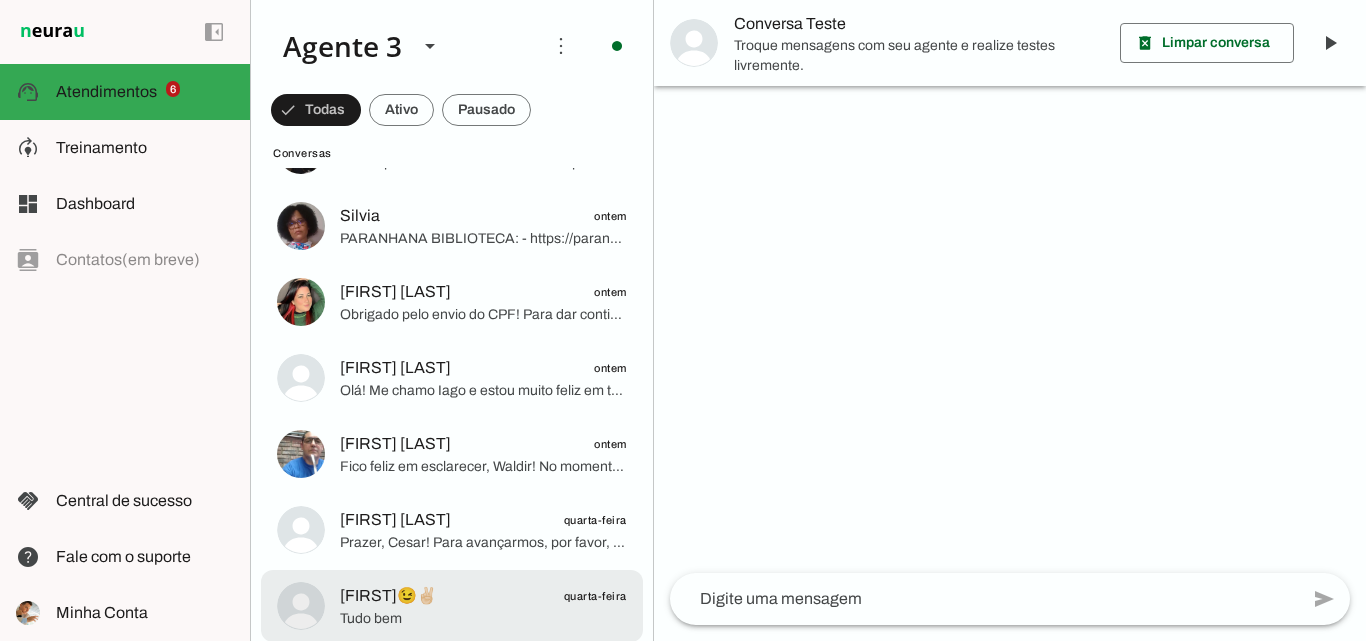 scroll, scrollTop: 1000, scrollLeft: 0, axis: vertical 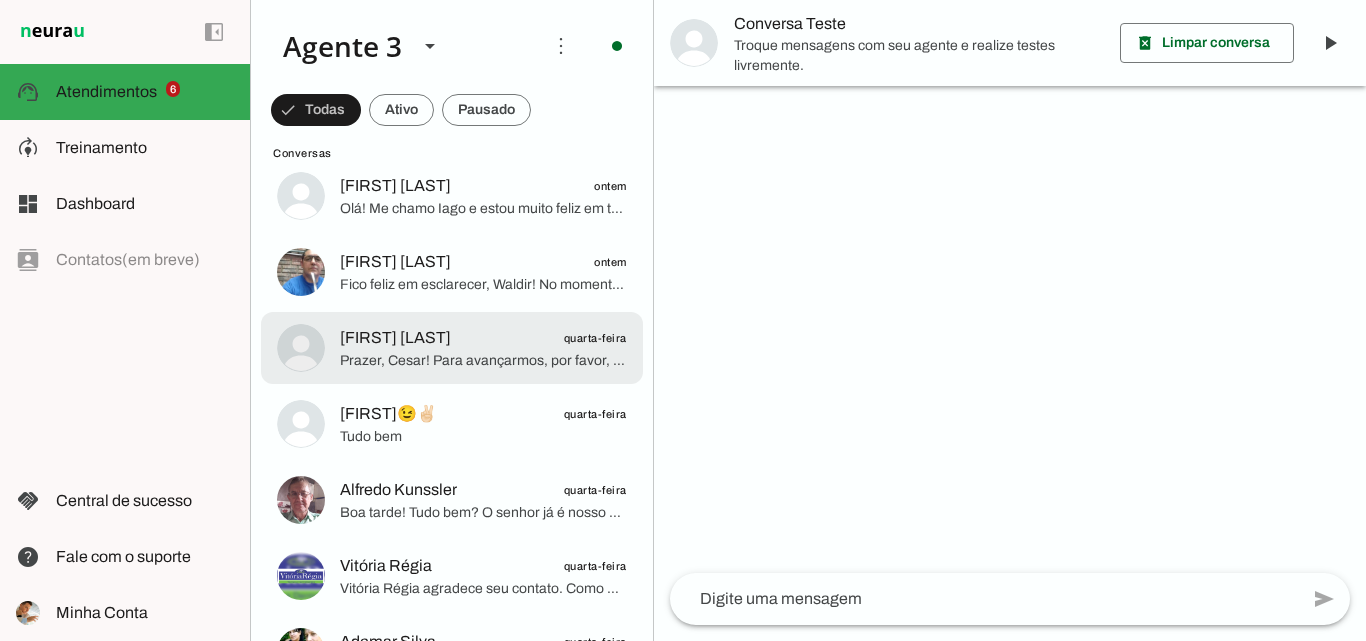 click on "Prazer, Cesar! Para avançarmos, por favor, informe o endereço completo onde deseja instalar a internet: nome da rua, número, bairro e cidade. Assim poderei verificar a disponibilidade no seu local." 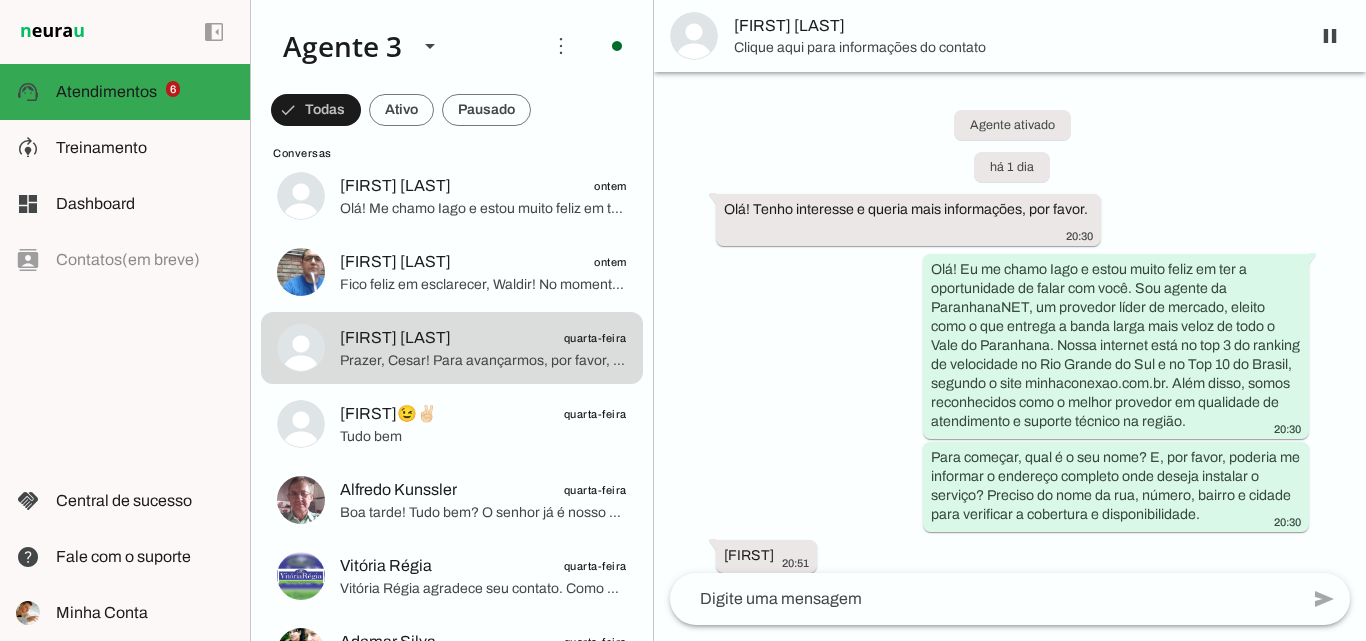 scroll, scrollTop: 0, scrollLeft: 0, axis: both 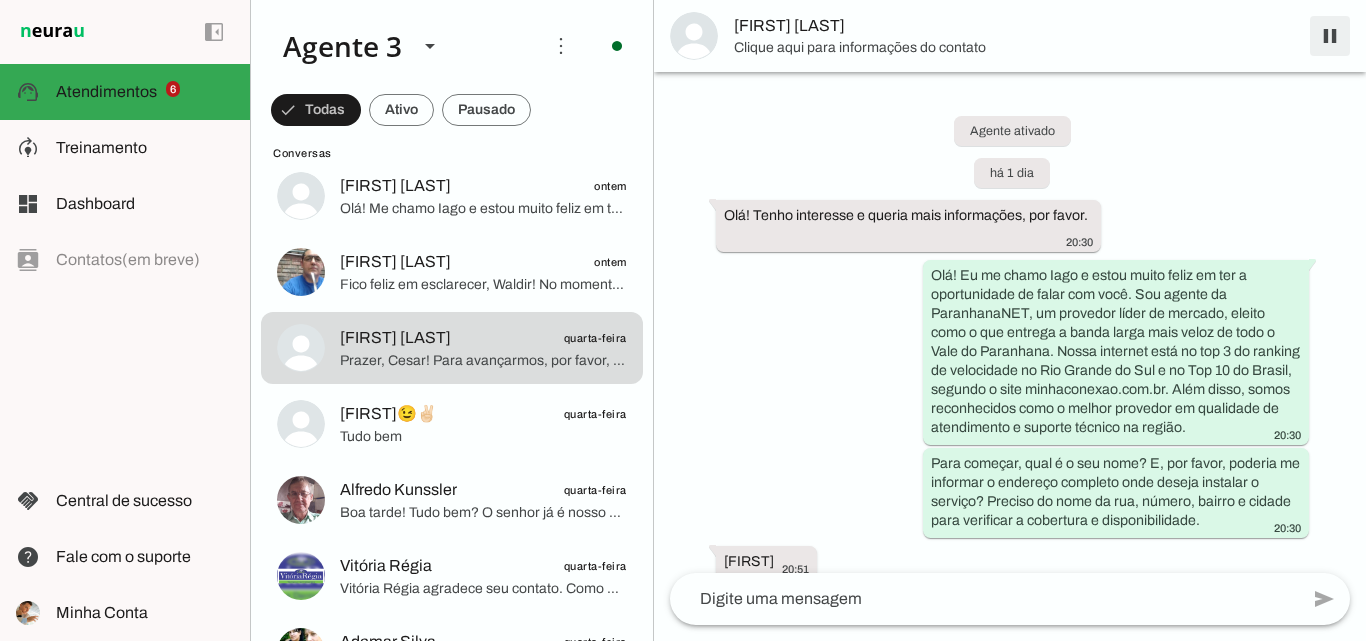 click at bounding box center [1330, 36] 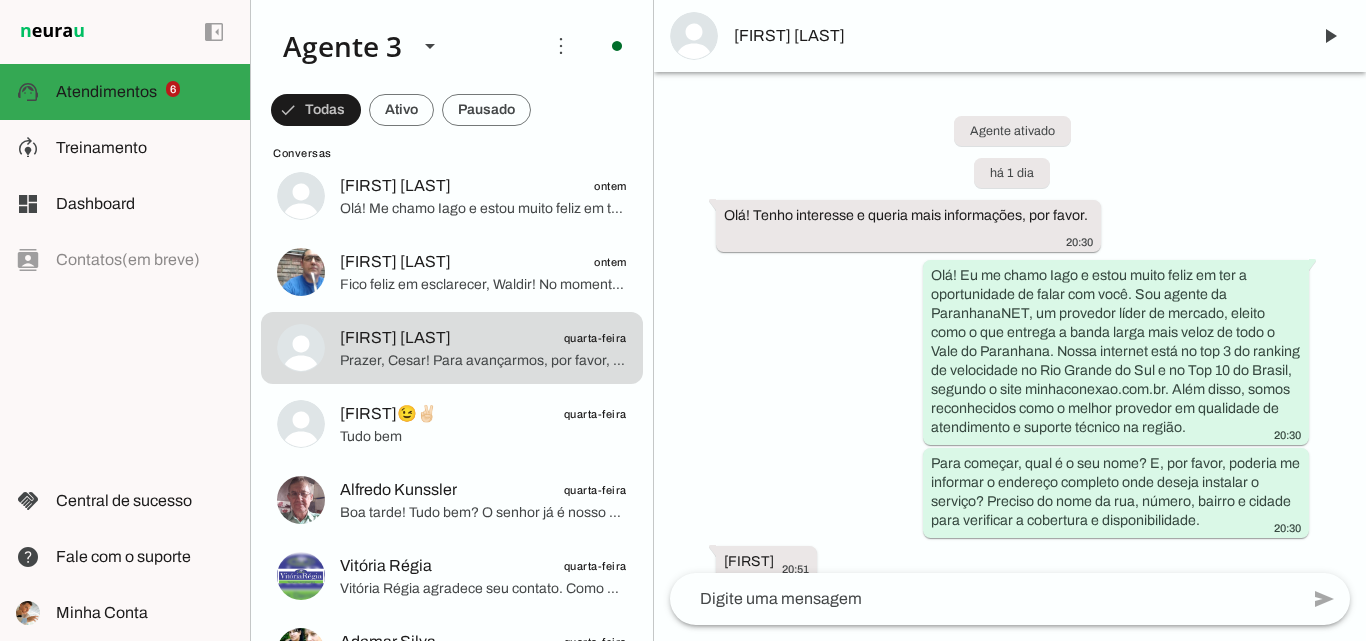 click on "[FIRST] [LAST]" at bounding box center (1014, 36) 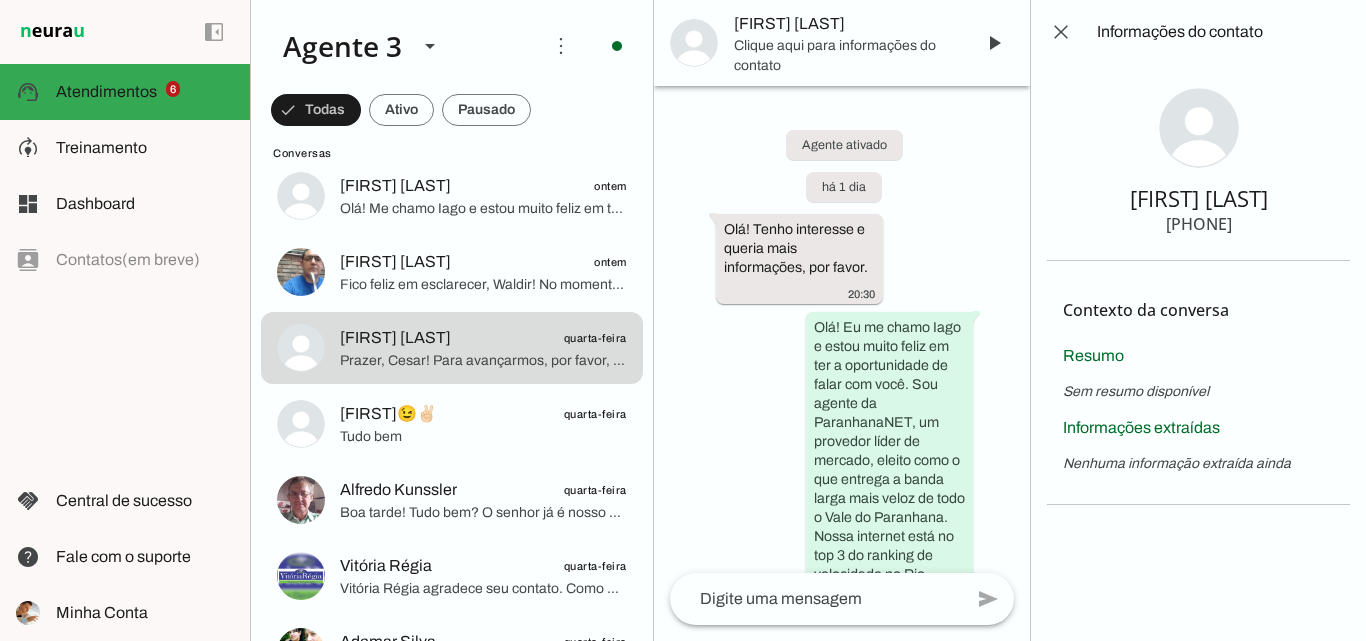 type 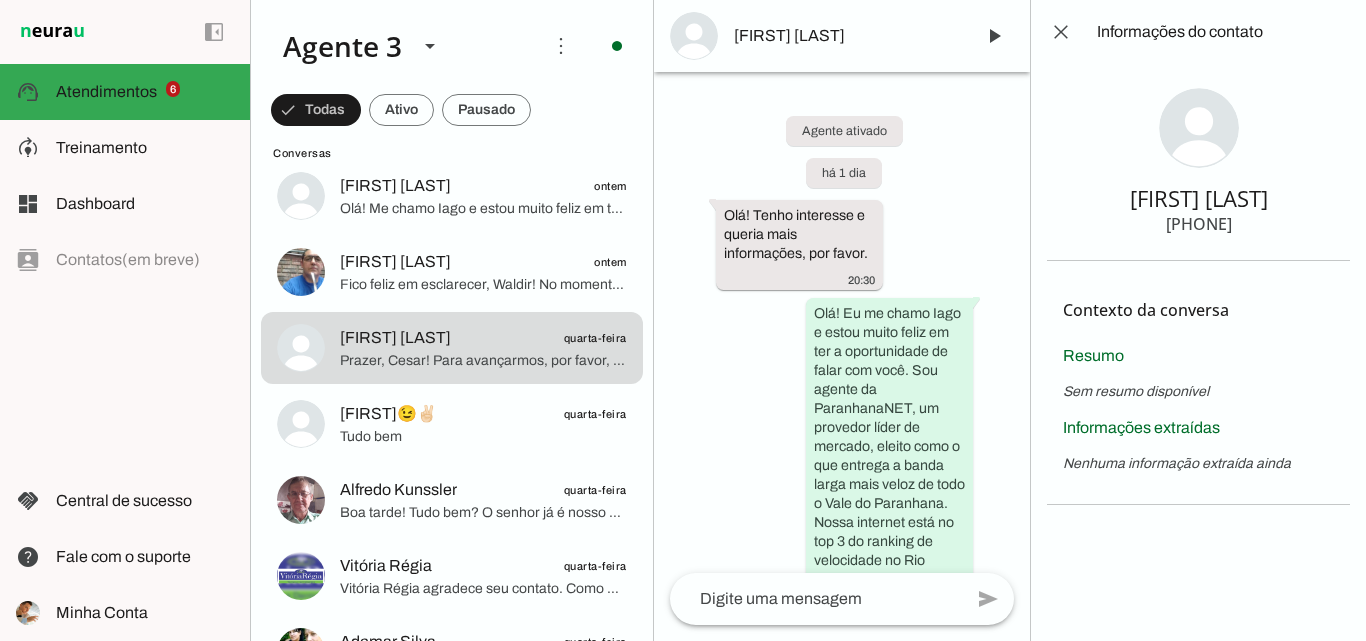 click on "[FIRST] [LAST]" at bounding box center [1199, 198] 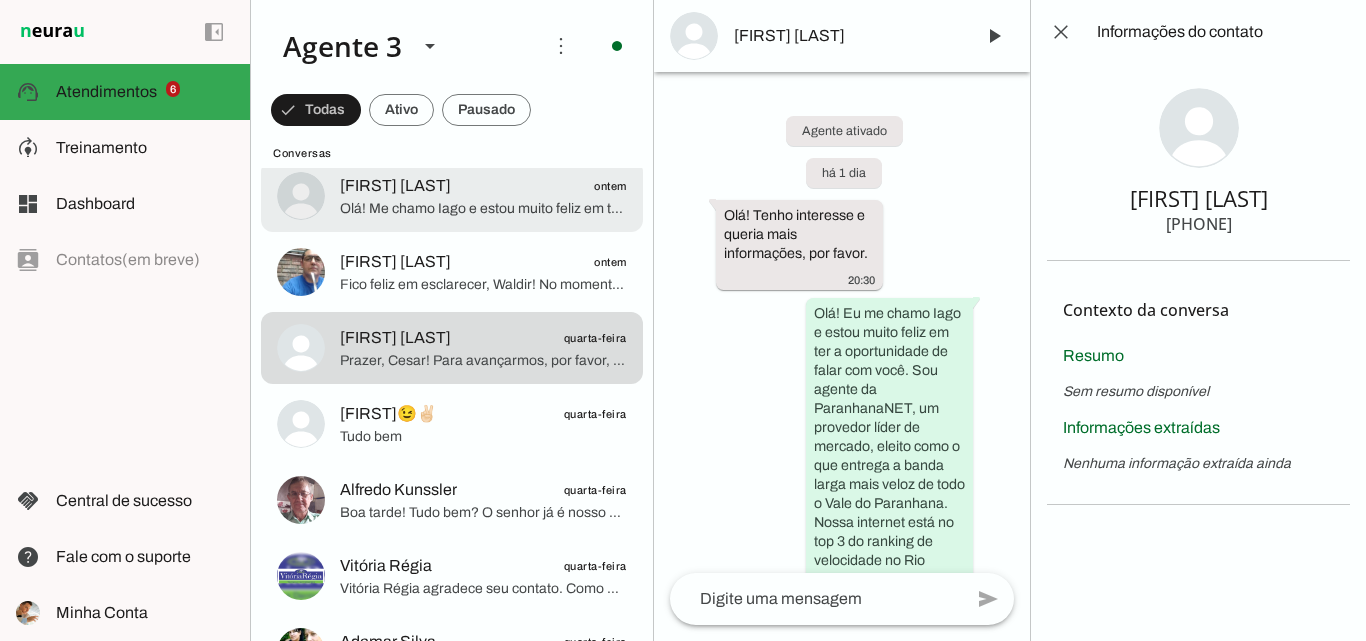 click on "Olá! Me chamo Iago e estou muito feliz em ter a oportunidade de falar com você. Sou consultor da ParanhanaNET, que é líder de mercado e eleita como o provedor que entrega a banda larga mais veloz de todo o Vale do Paranhana. Estamos no top 3 de velocidade no Rio Grande do Sul e no Top 10 do Brasil, segundo o site minhaconexao.com.br, além de sermos reconhecidos pelo melhor atendimento e suporte técnico na região.
Para que eu possa verificar se temos cobertura e a melhor solução para você, por favor, qual o seu nome e o endereço completo onde deseja a instalação? Preciso do nome da rua, número, bairro e cidade." 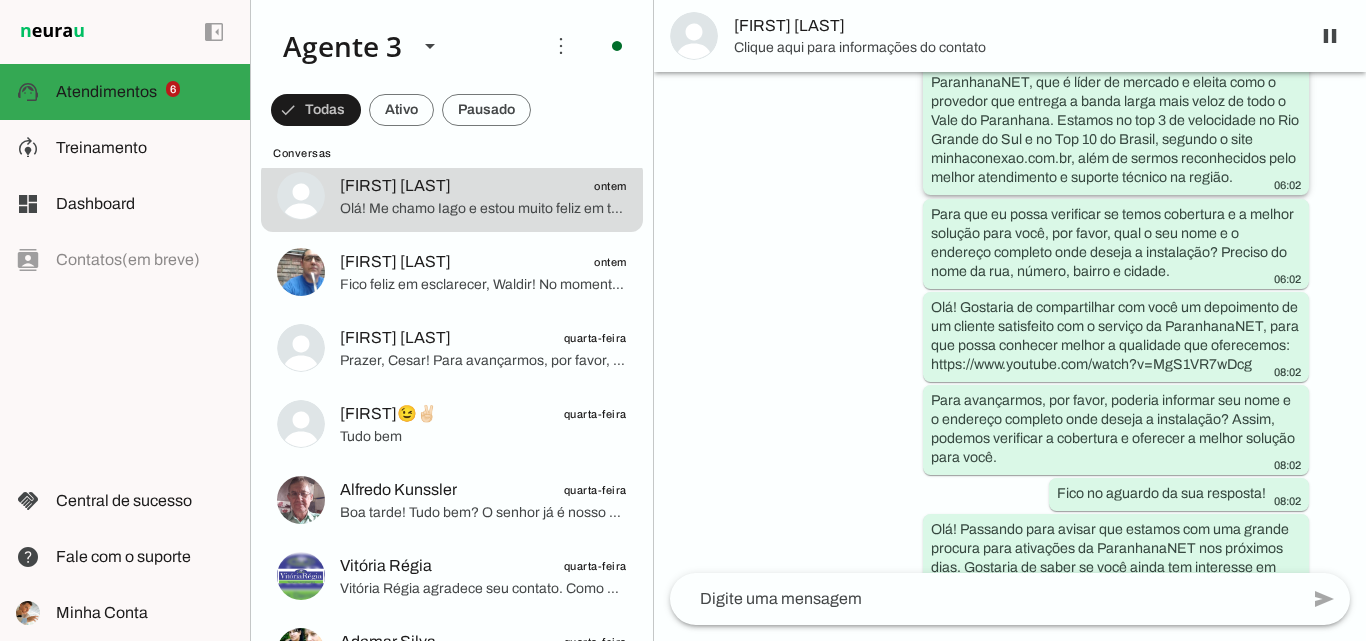 scroll, scrollTop: 559, scrollLeft: 0, axis: vertical 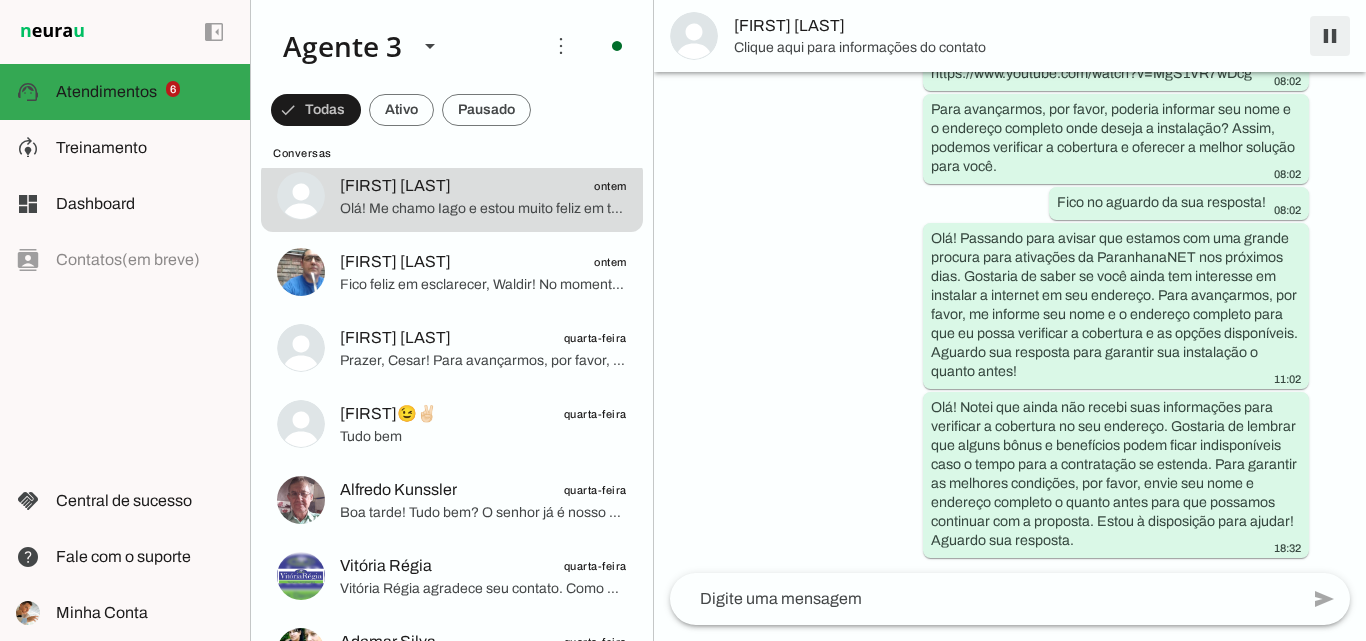 click at bounding box center [1330, 36] 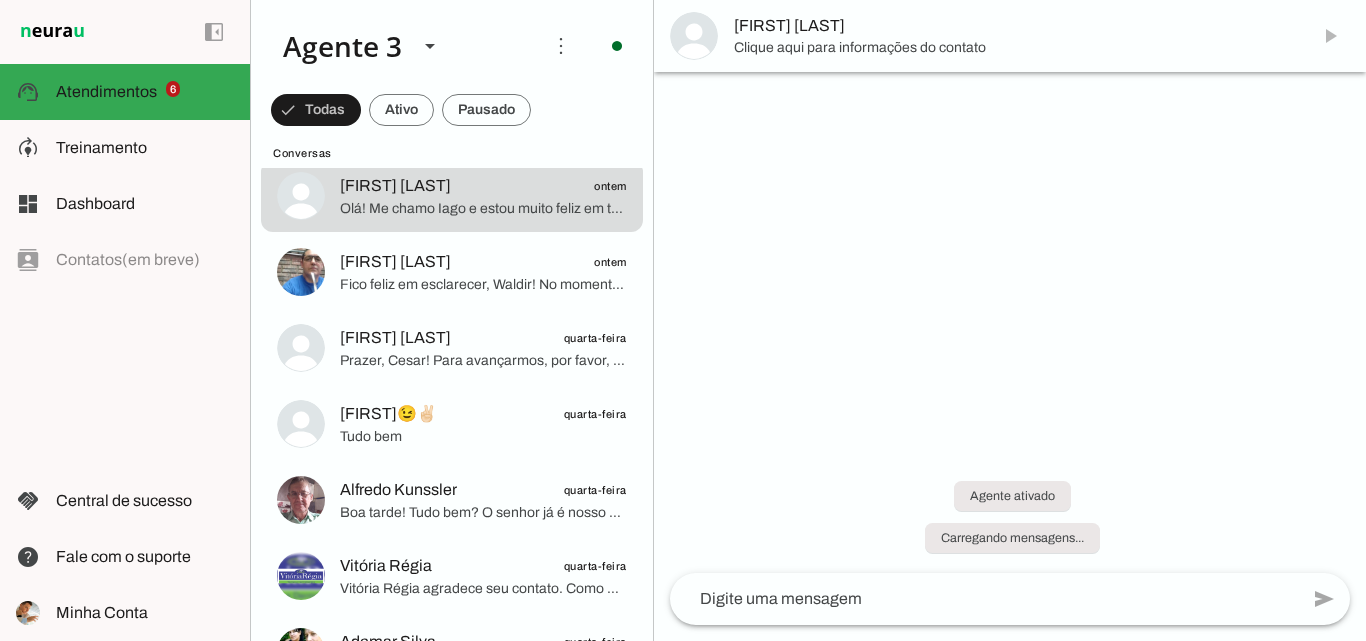 scroll, scrollTop: 0, scrollLeft: 0, axis: both 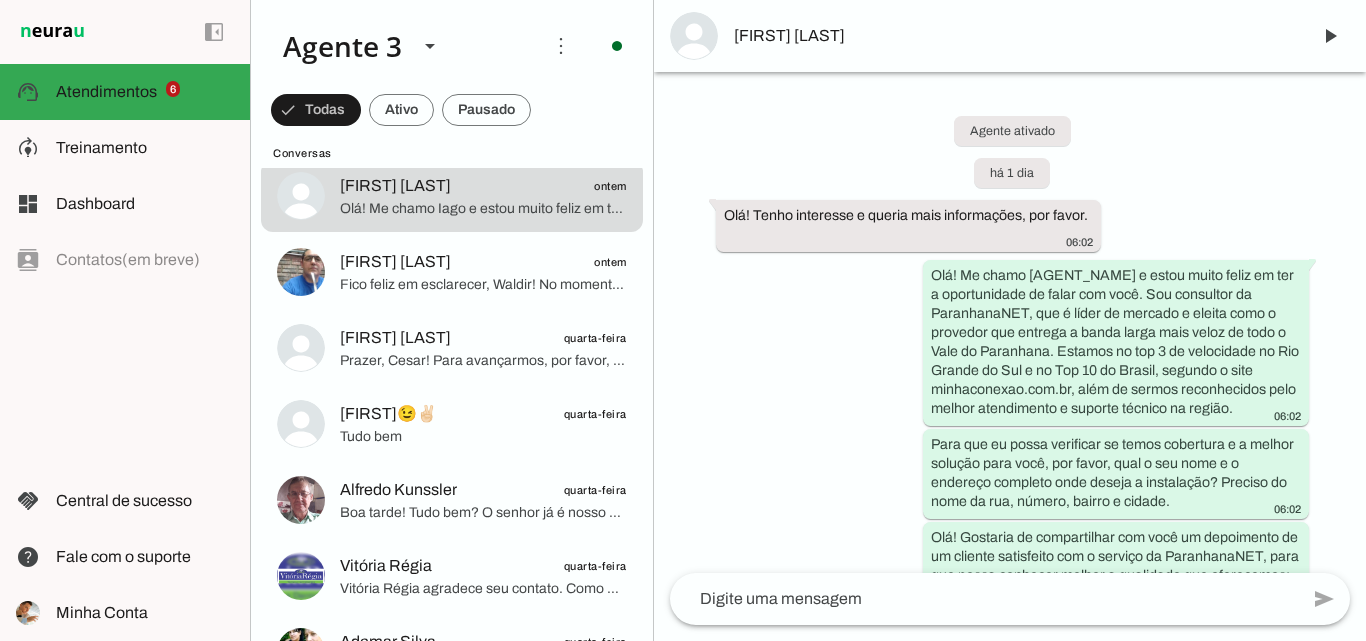 click on "[FIRST] [LAST]" at bounding box center [1014, 36] 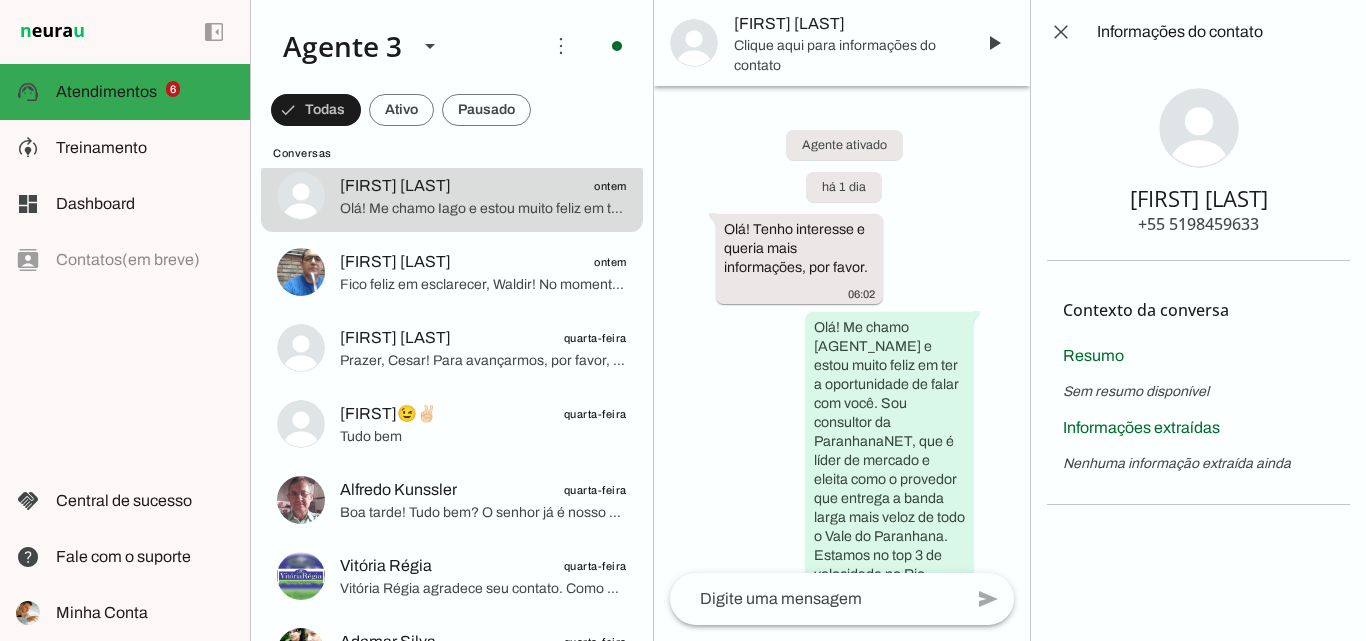 type 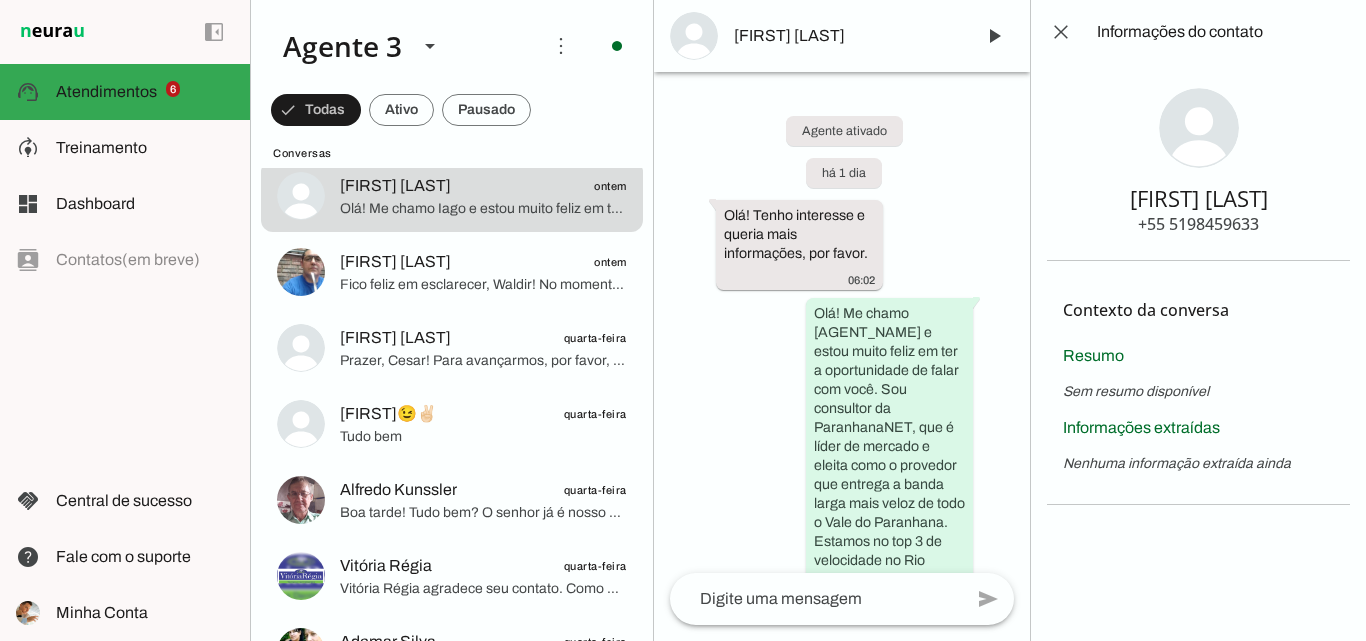 drag, startPoint x: 1171, startPoint y: 218, endPoint x: 1266, endPoint y: 219, distance: 95.005264 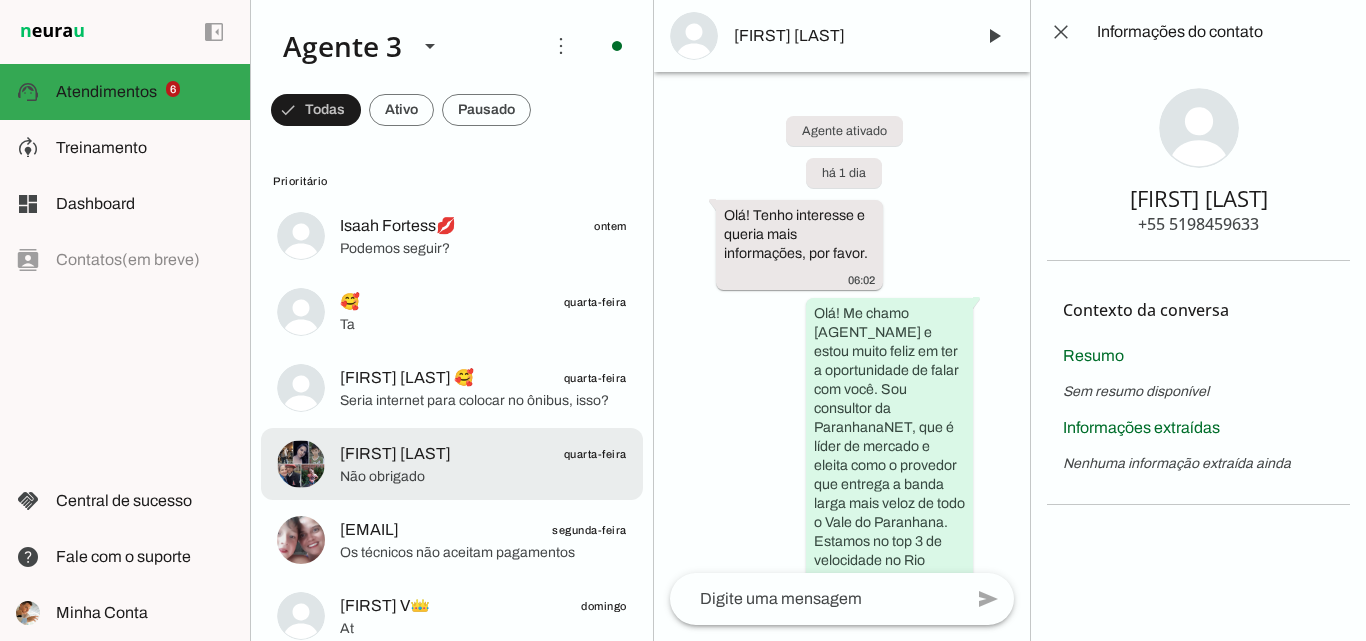 scroll, scrollTop: 0, scrollLeft: 0, axis: both 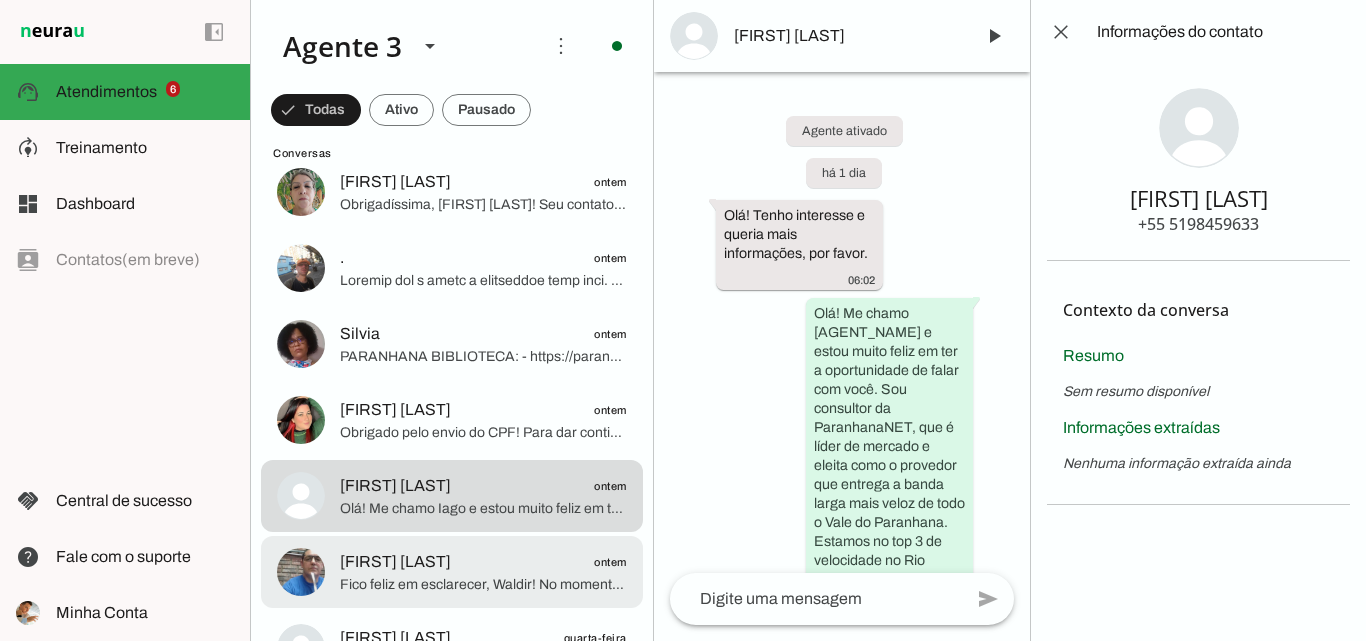 click on "Waldir Thomaz
ontem" 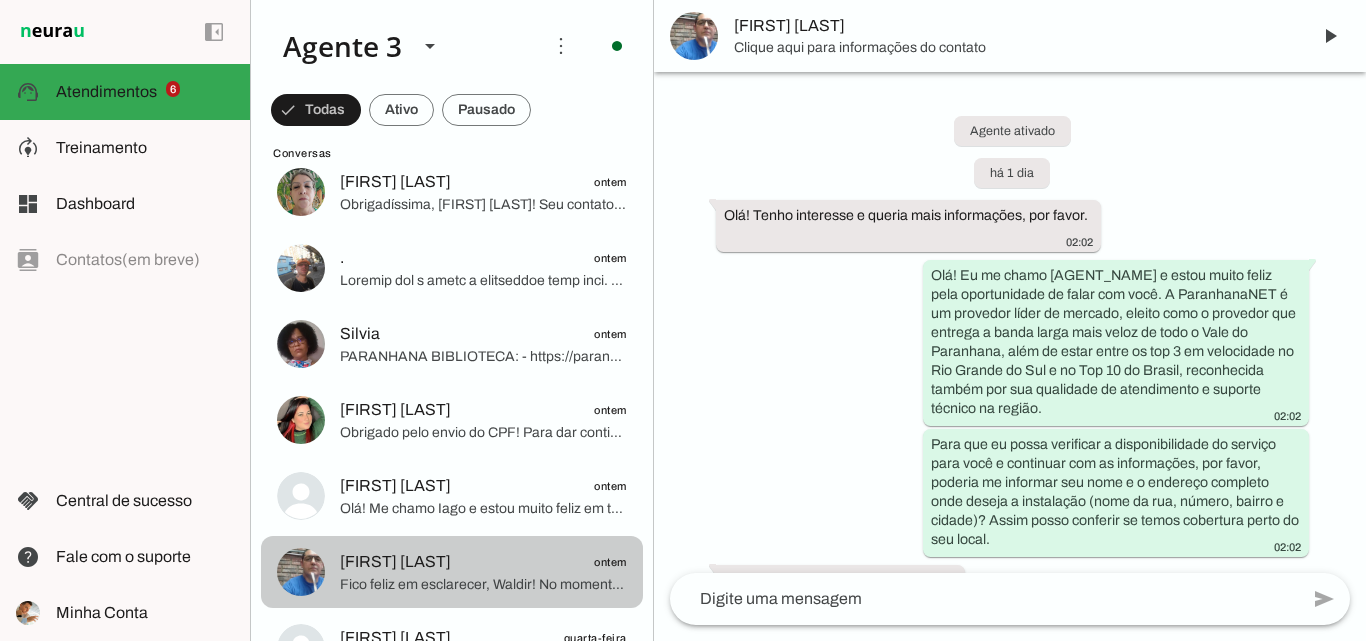 scroll, scrollTop: 736, scrollLeft: 0, axis: vertical 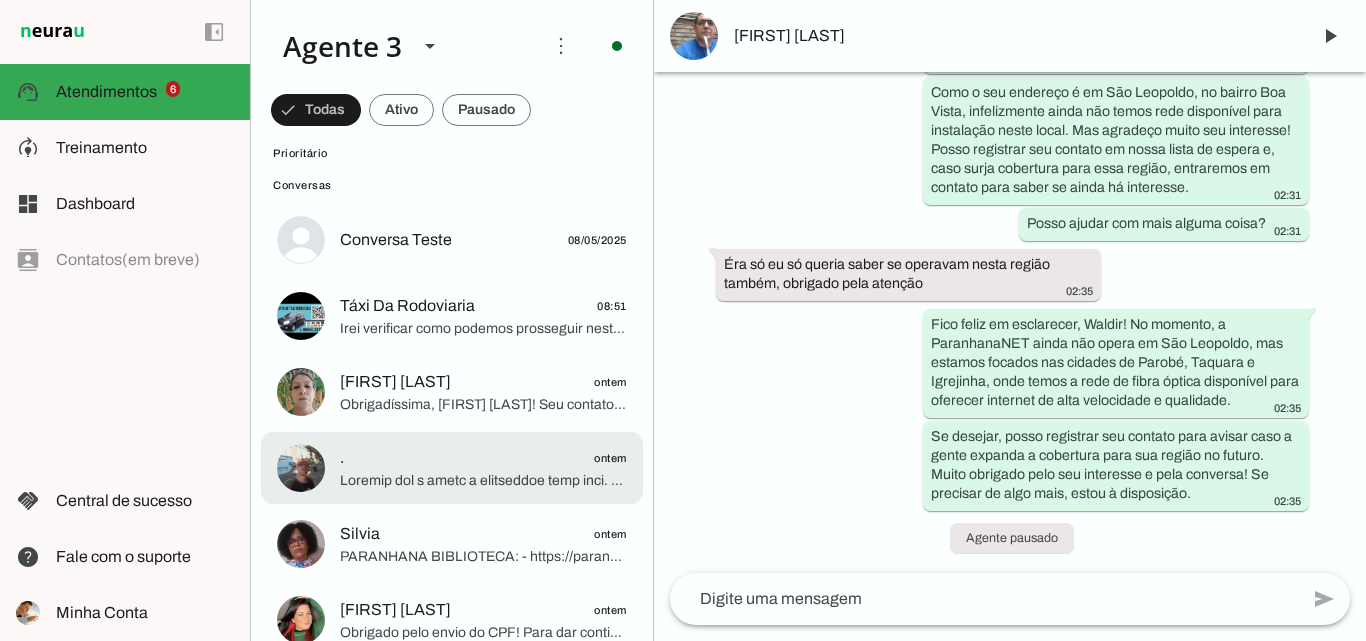 click on ".
ontem" 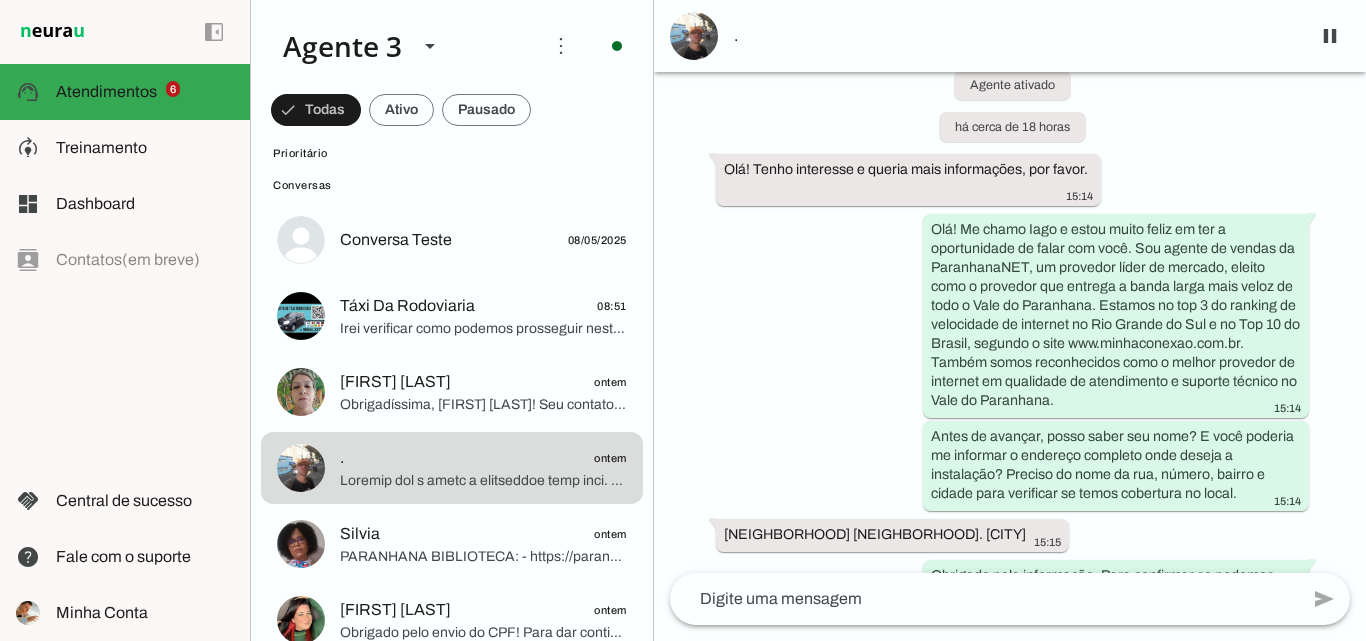 scroll, scrollTop: 0, scrollLeft: 0, axis: both 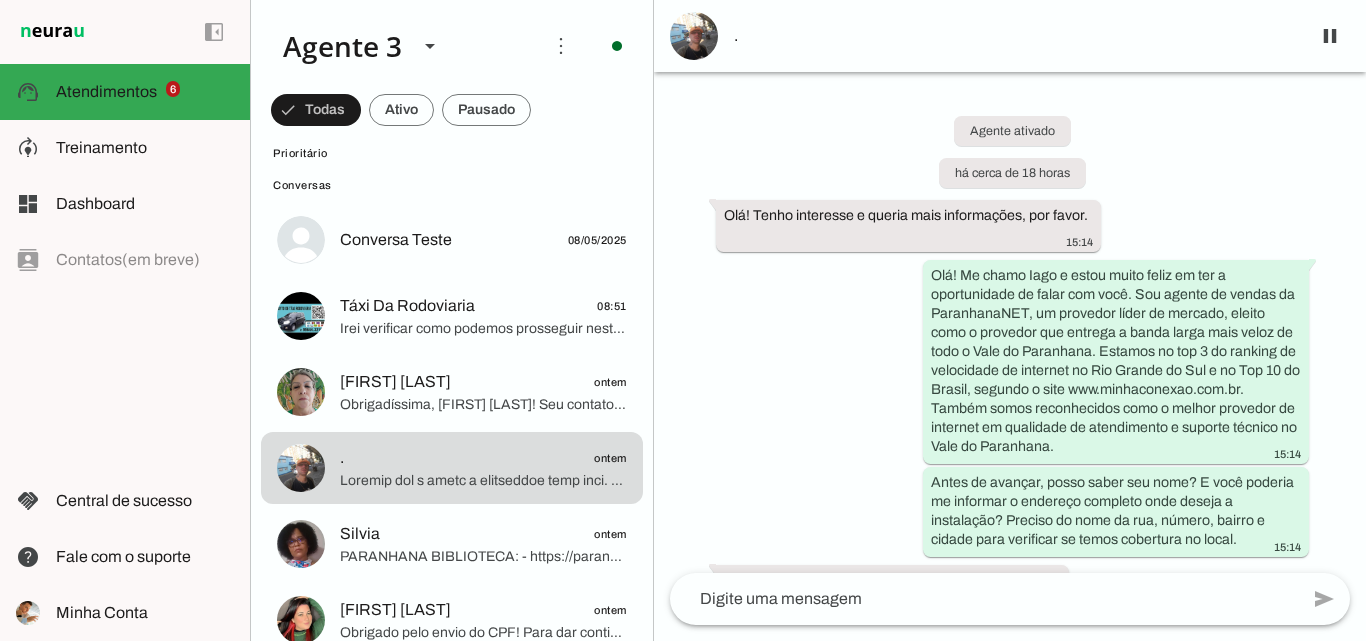click on "." at bounding box center (1014, 36) 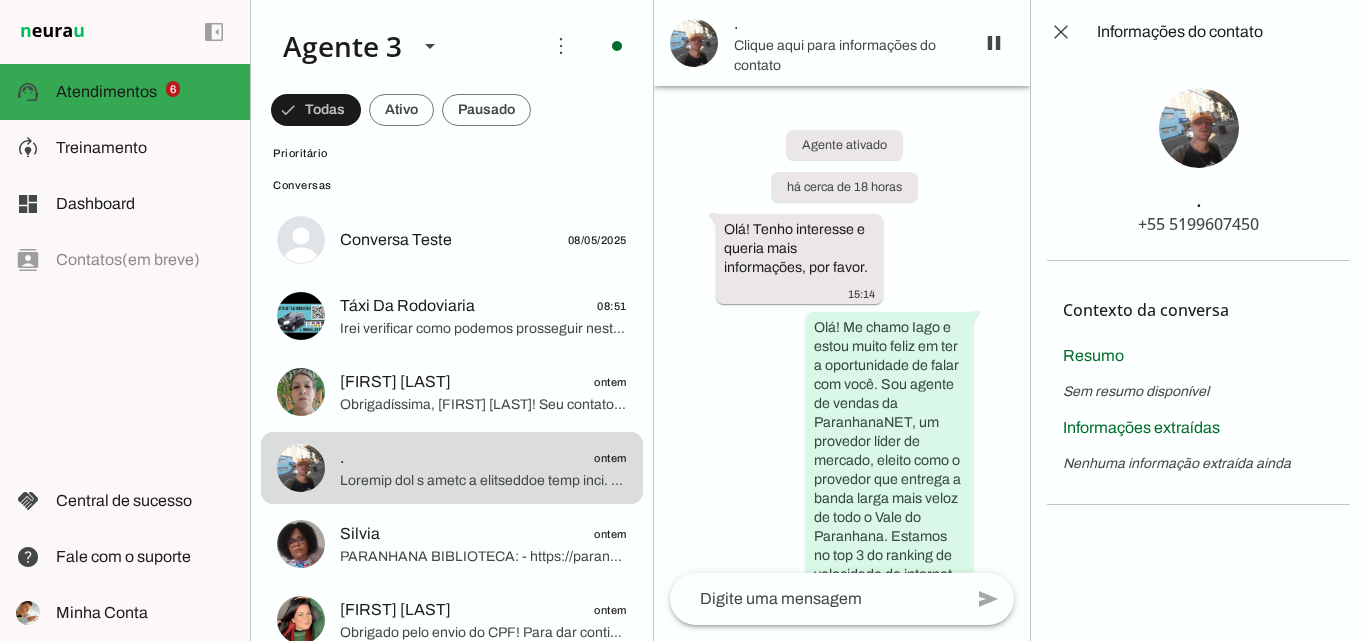 type 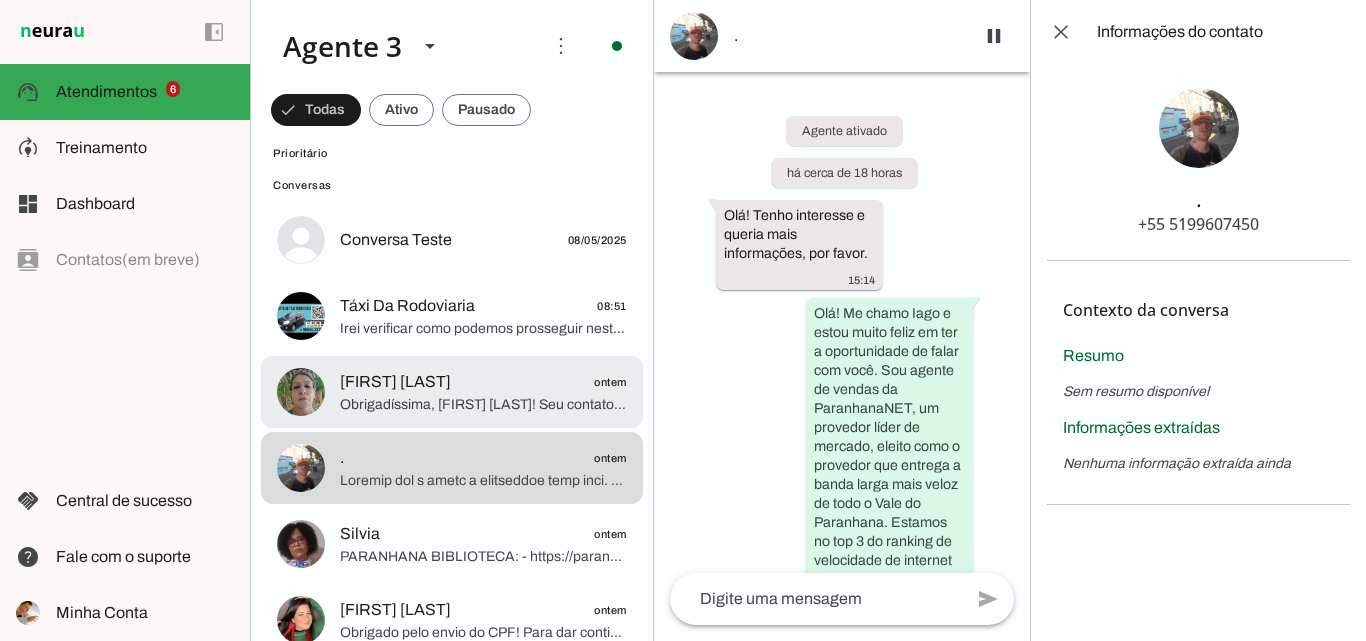 click on "Lizete Seidler
ontem" 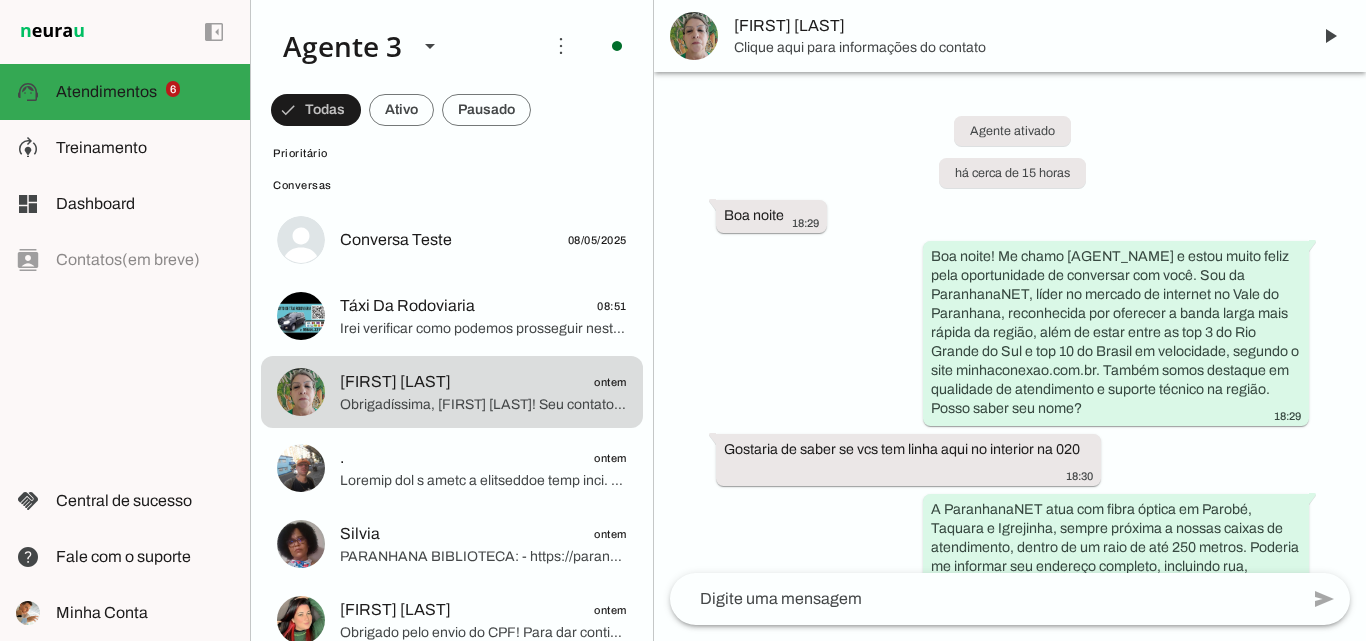 scroll, scrollTop: 933, scrollLeft: 0, axis: vertical 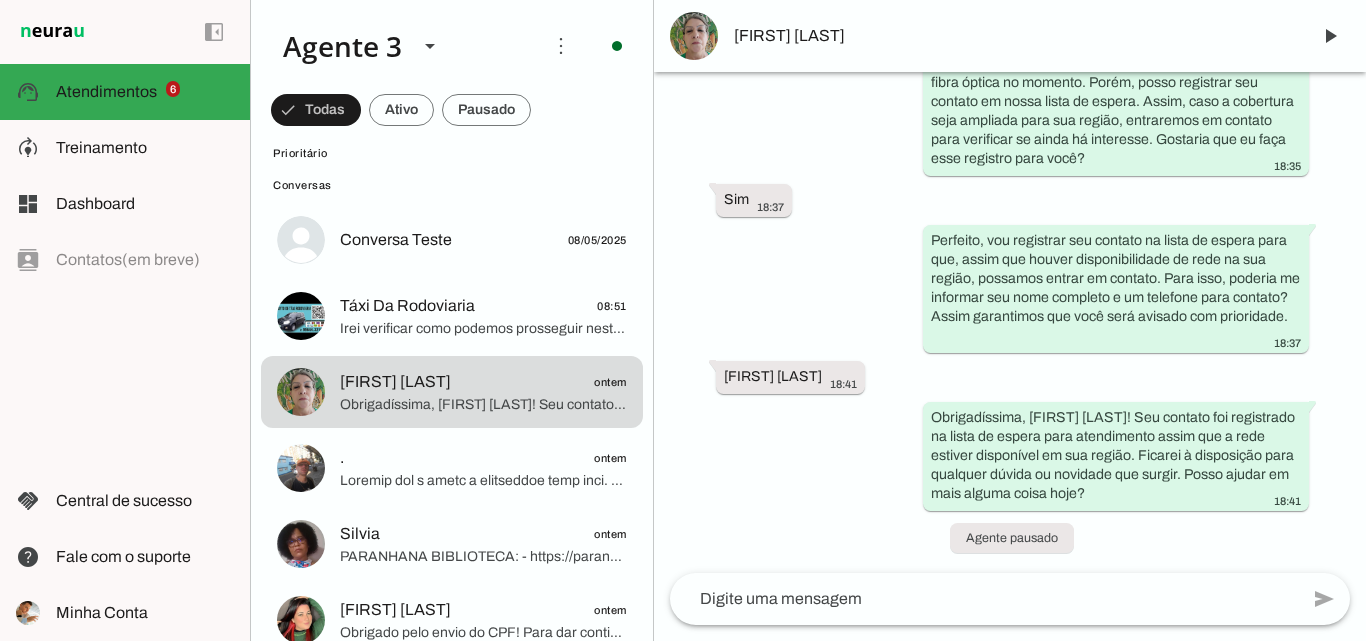 click on "[FIRST] [LAST]" at bounding box center (1014, 36) 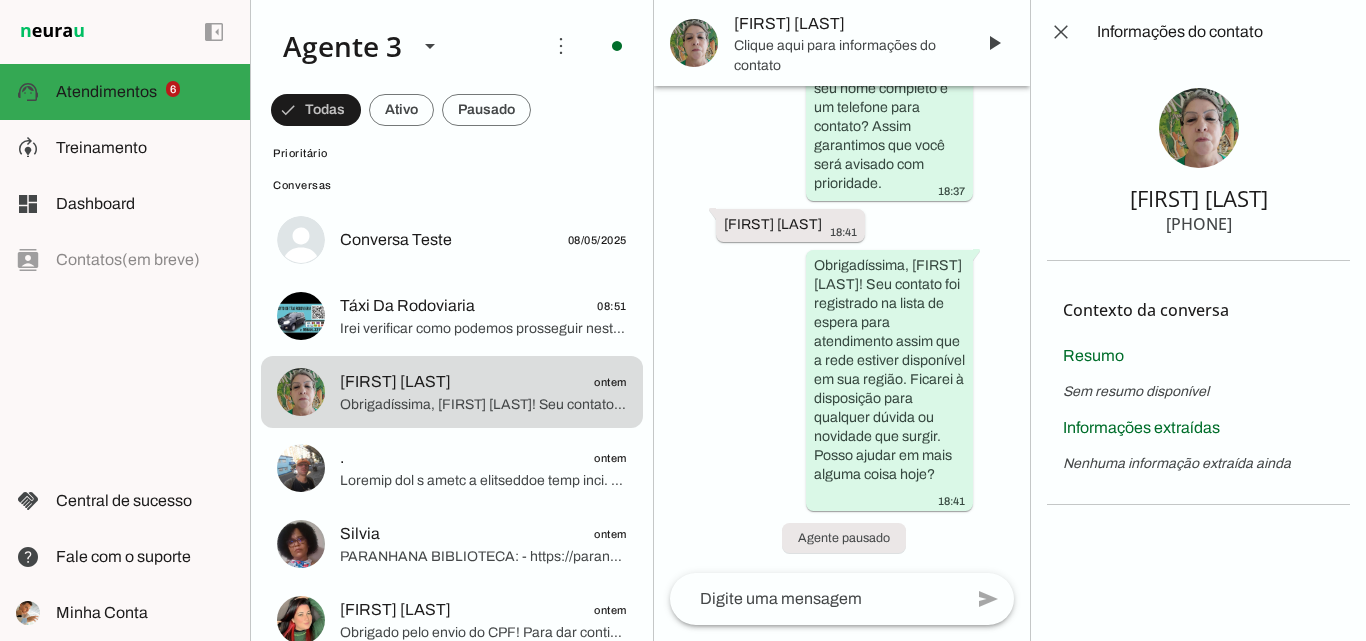 type 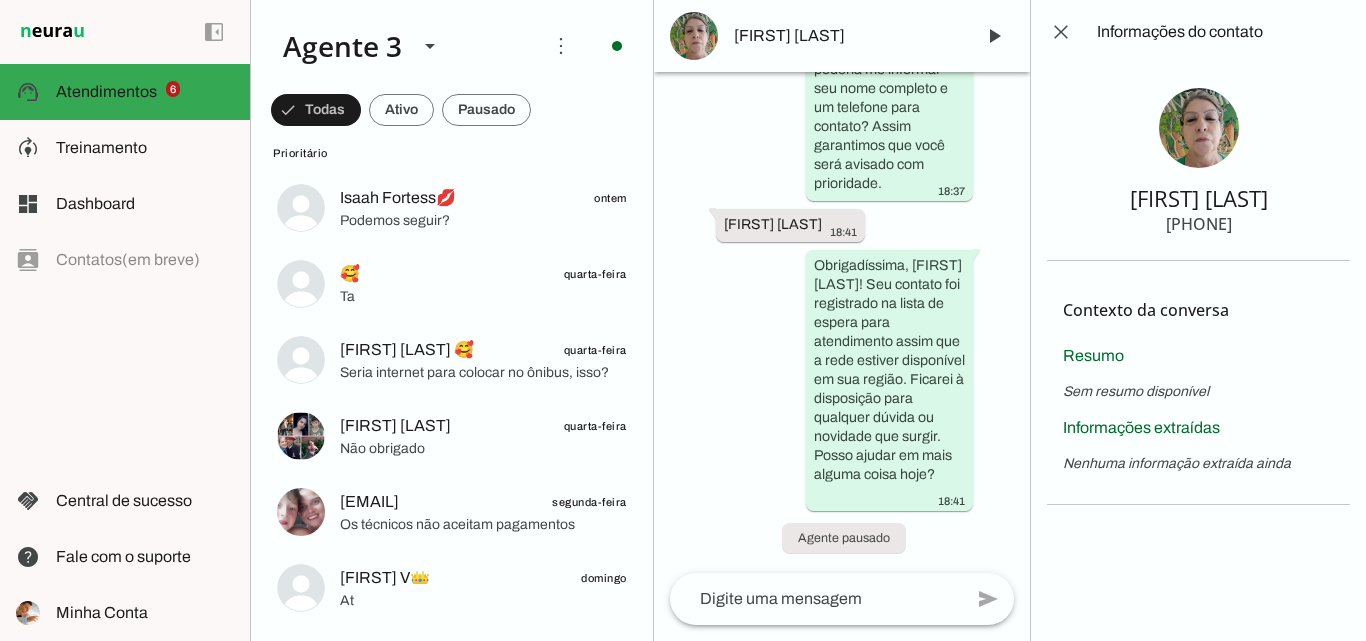 scroll, scrollTop: 0, scrollLeft: 0, axis: both 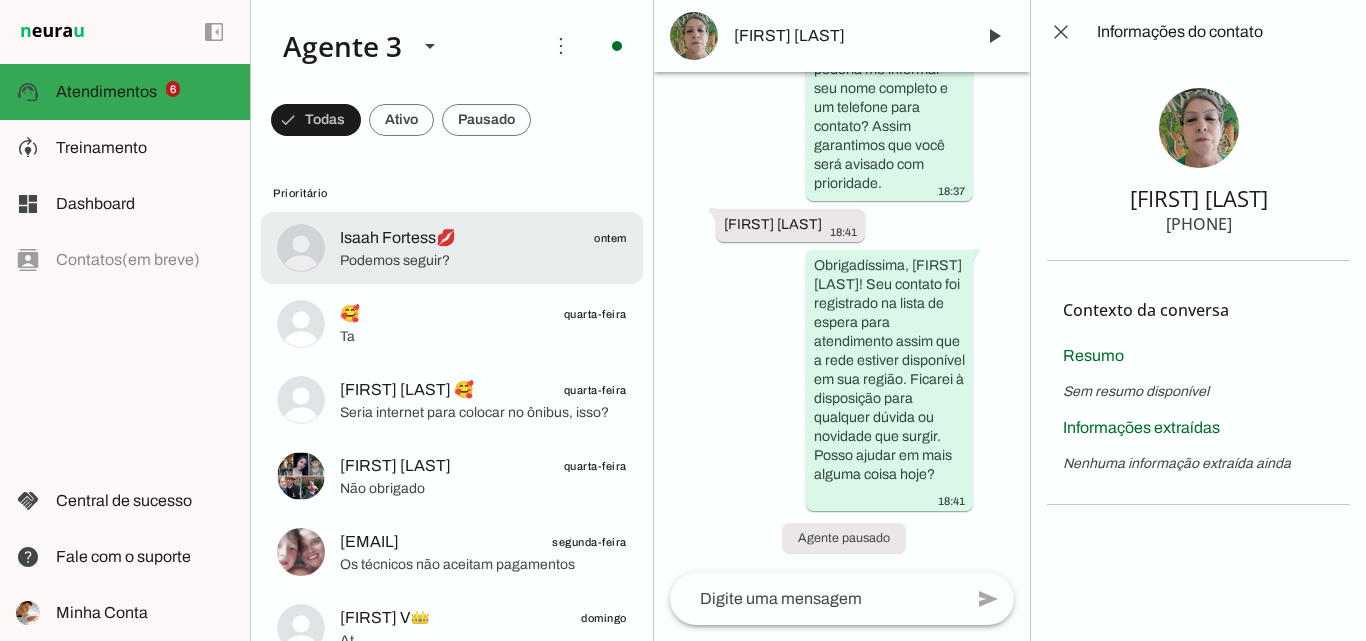 click on "Podemos seguir?" 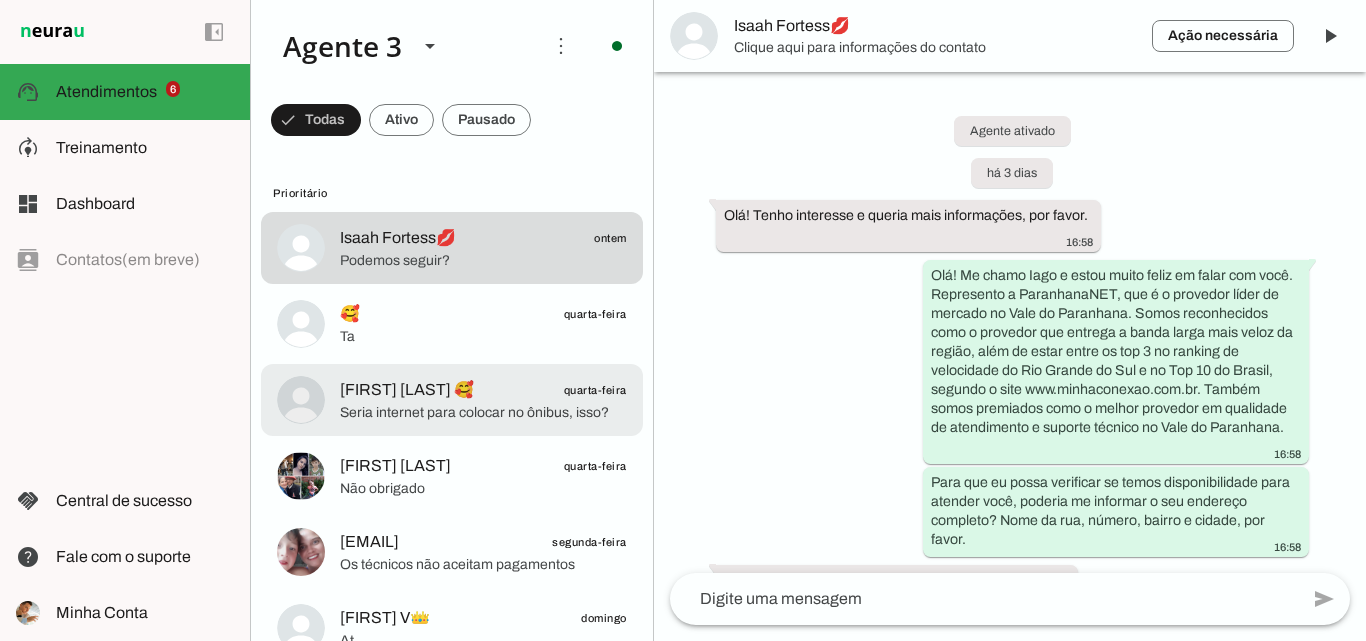 scroll, scrollTop: 9011, scrollLeft: 0, axis: vertical 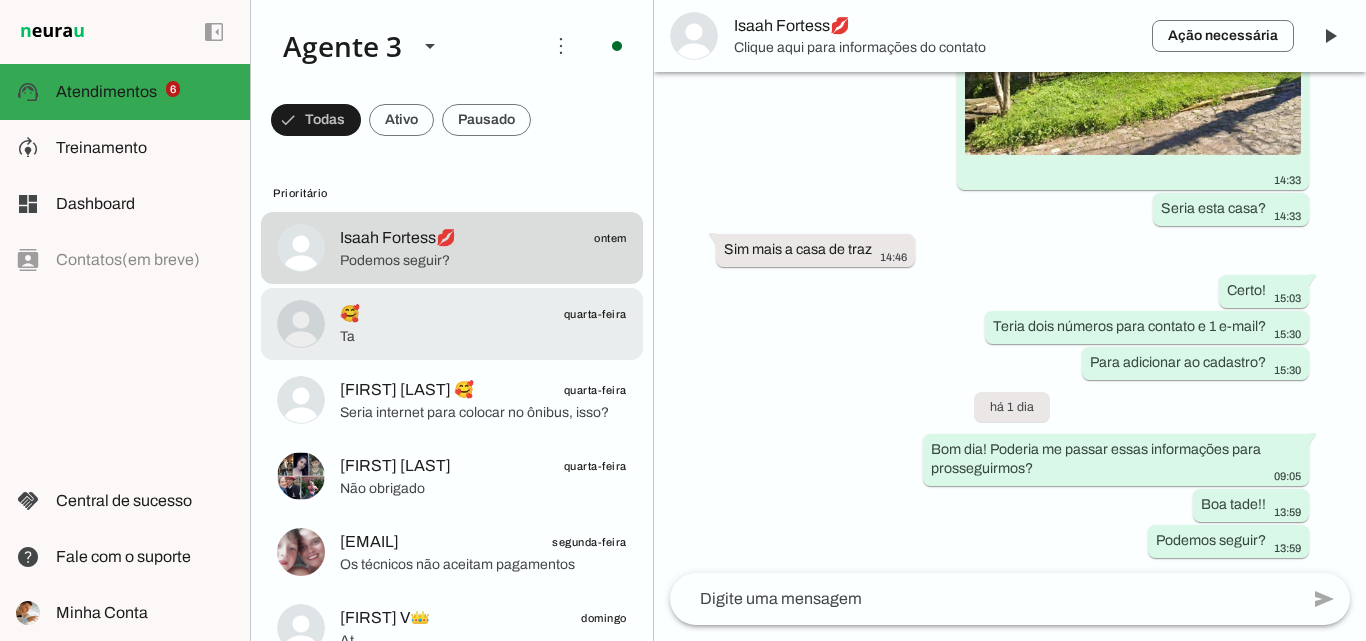 click on "🥰
quarta-feira" 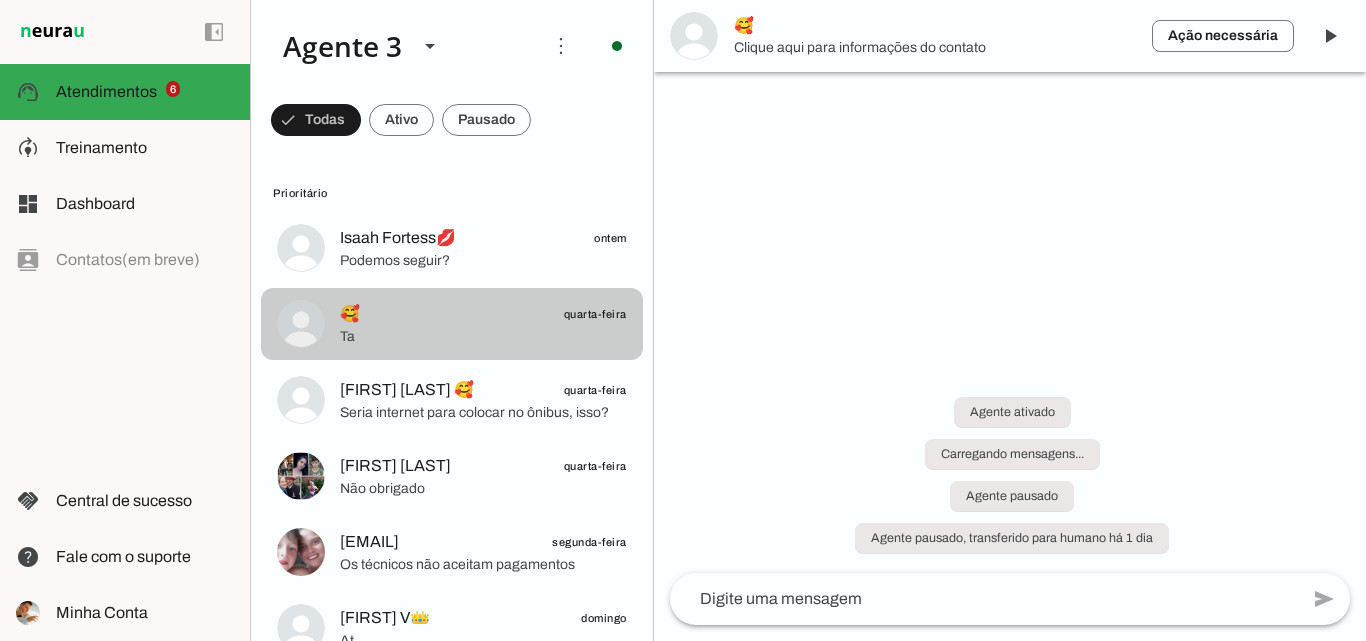 scroll, scrollTop: 0, scrollLeft: 0, axis: both 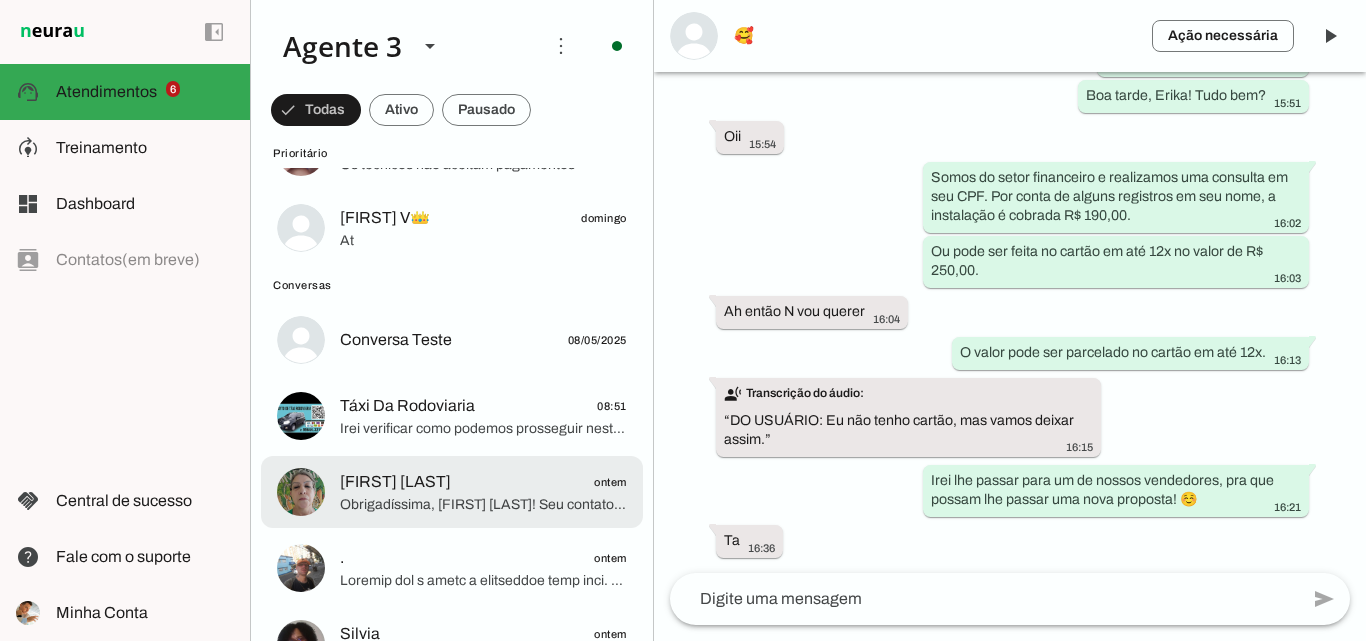 drag, startPoint x: 482, startPoint y: 486, endPoint x: 916, endPoint y: 439, distance: 436.5375 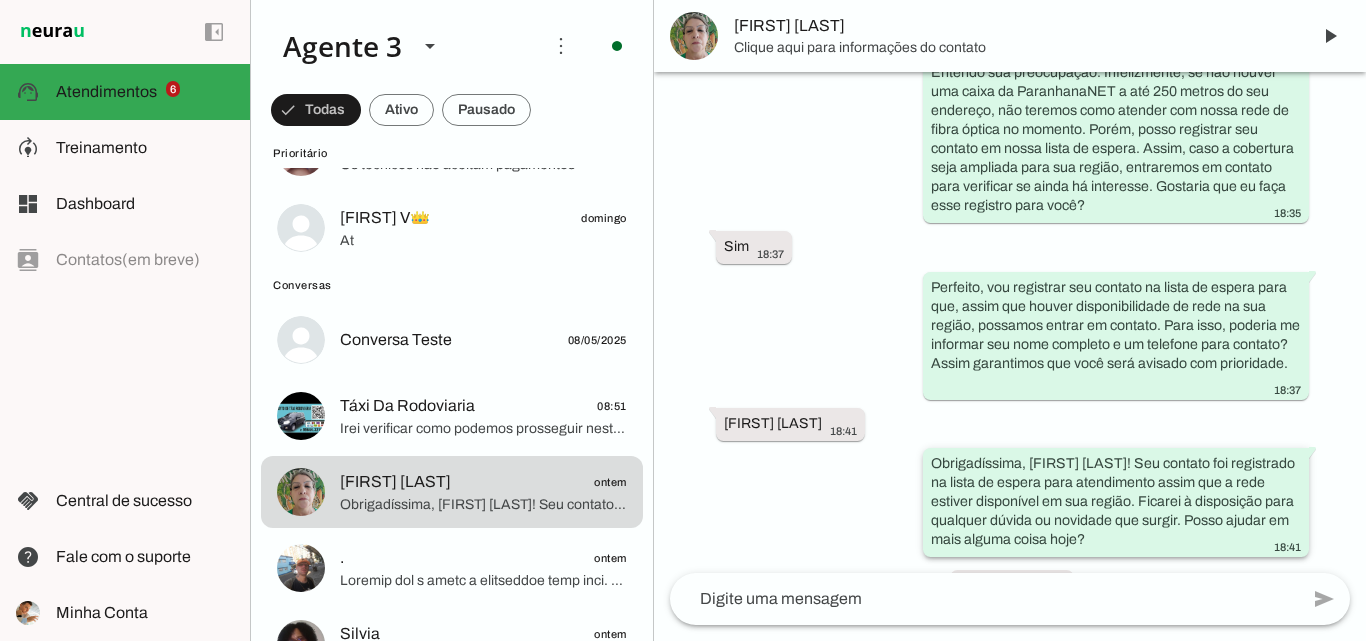 scroll, scrollTop: 933, scrollLeft: 0, axis: vertical 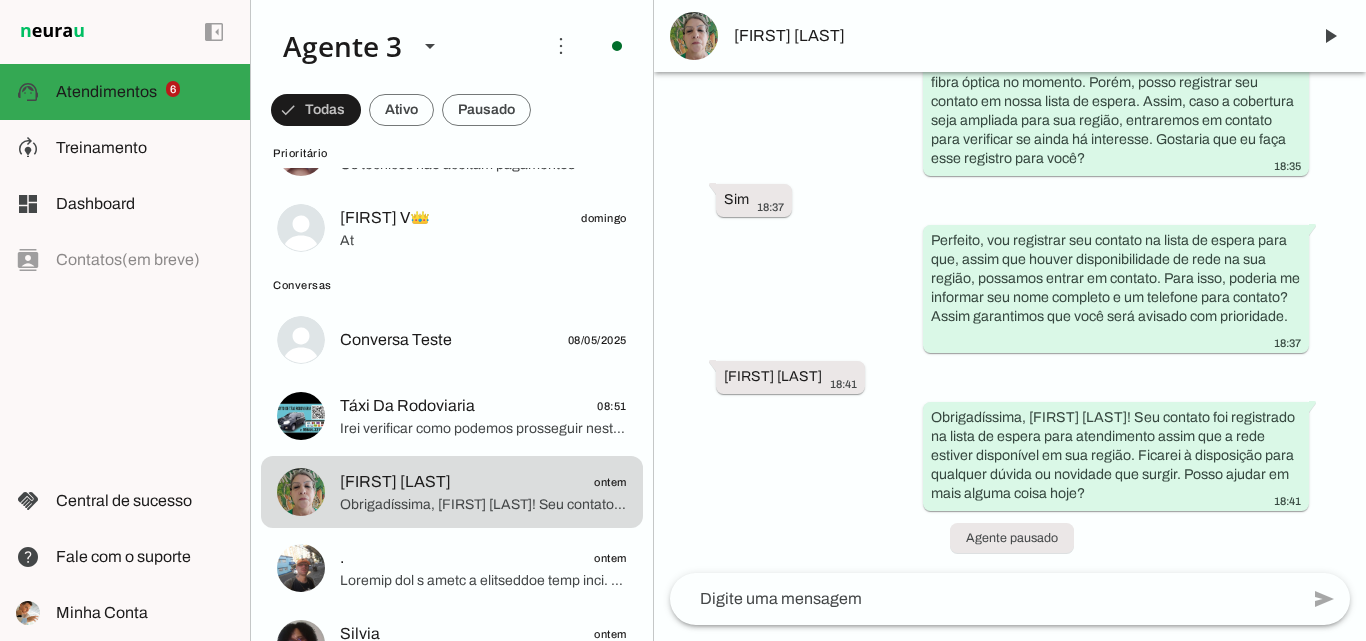 click on "[FIRST] [LAST]" at bounding box center [1014, 36] 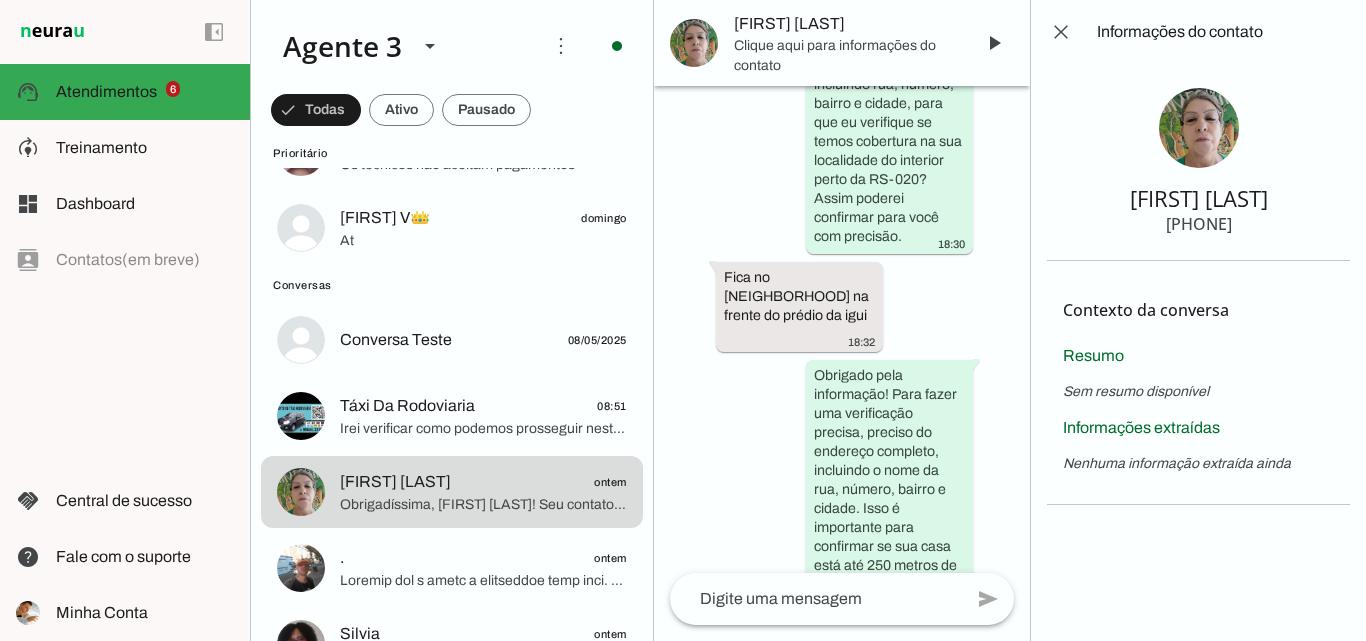 scroll, scrollTop: 2396, scrollLeft: 0, axis: vertical 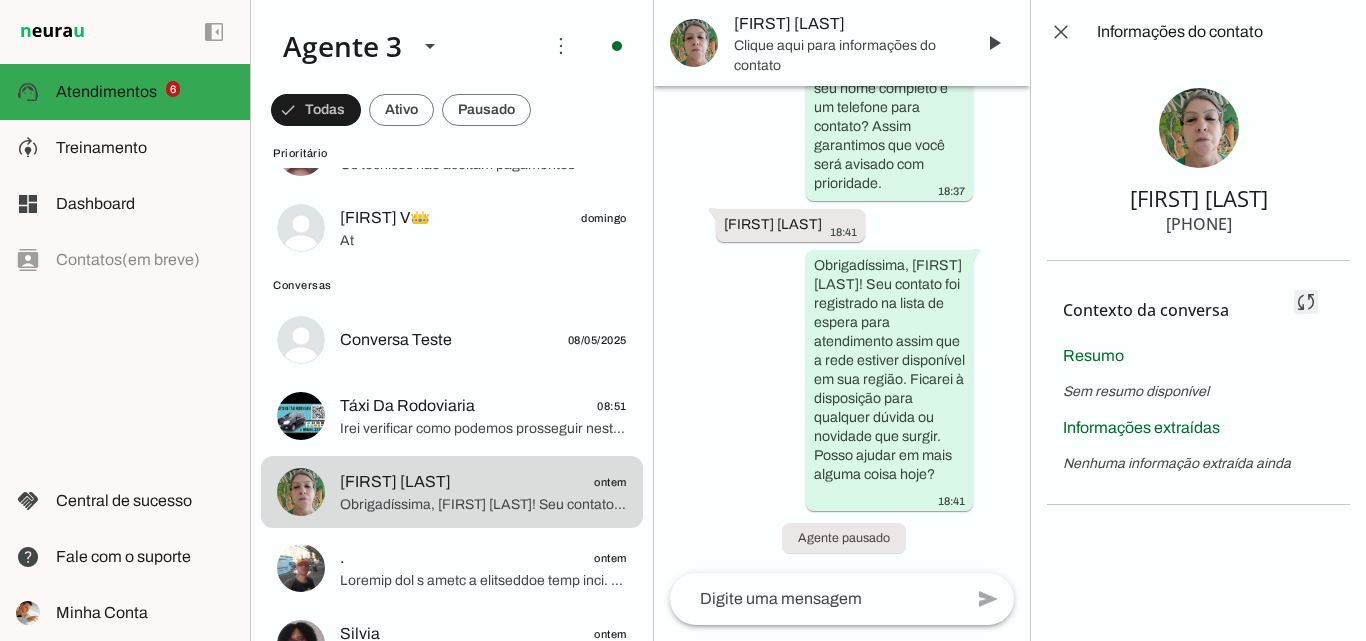 click at bounding box center (1306, 302) 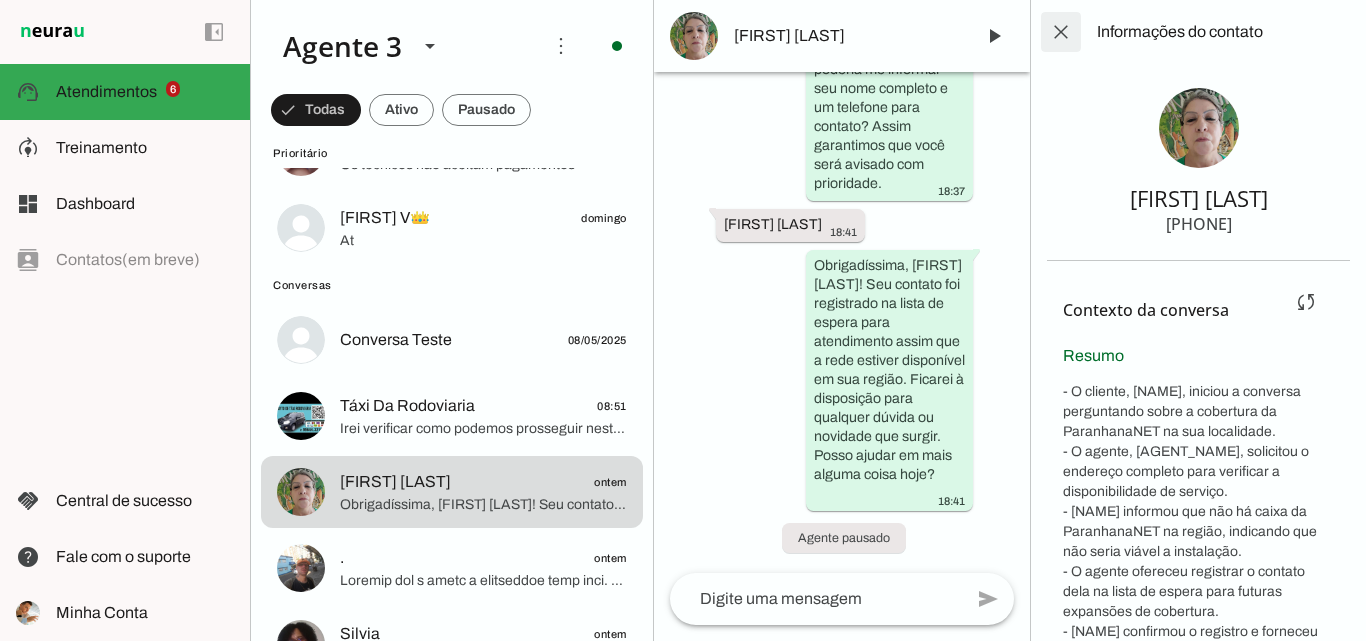 scroll, scrollTop: 0, scrollLeft: 0, axis: both 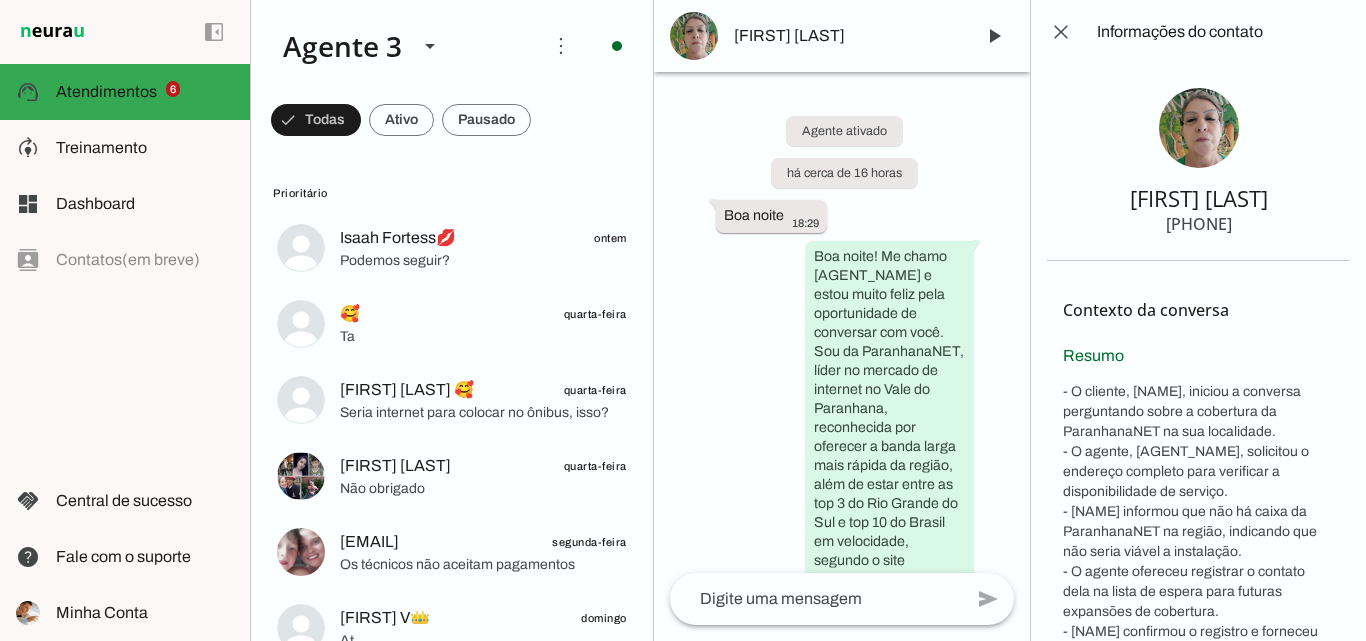 drag, startPoint x: 1118, startPoint y: 196, endPoint x: 1259, endPoint y: 230, distance: 145.04137 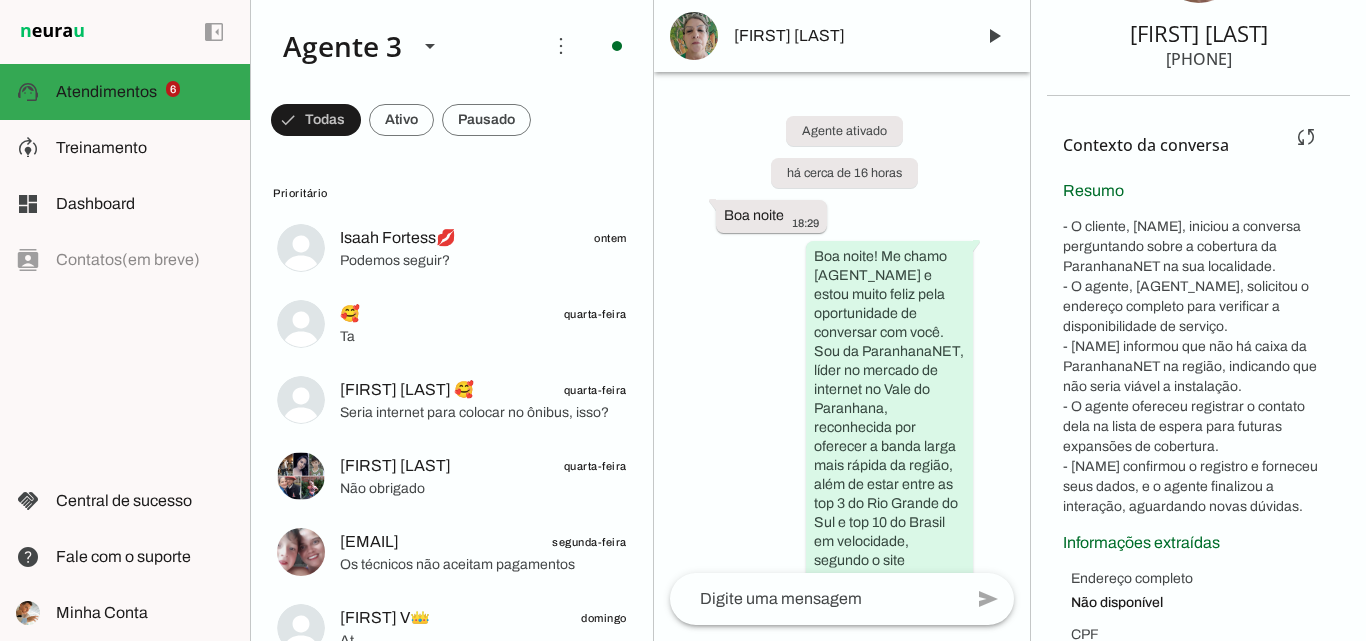 scroll, scrollTop: 200, scrollLeft: 0, axis: vertical 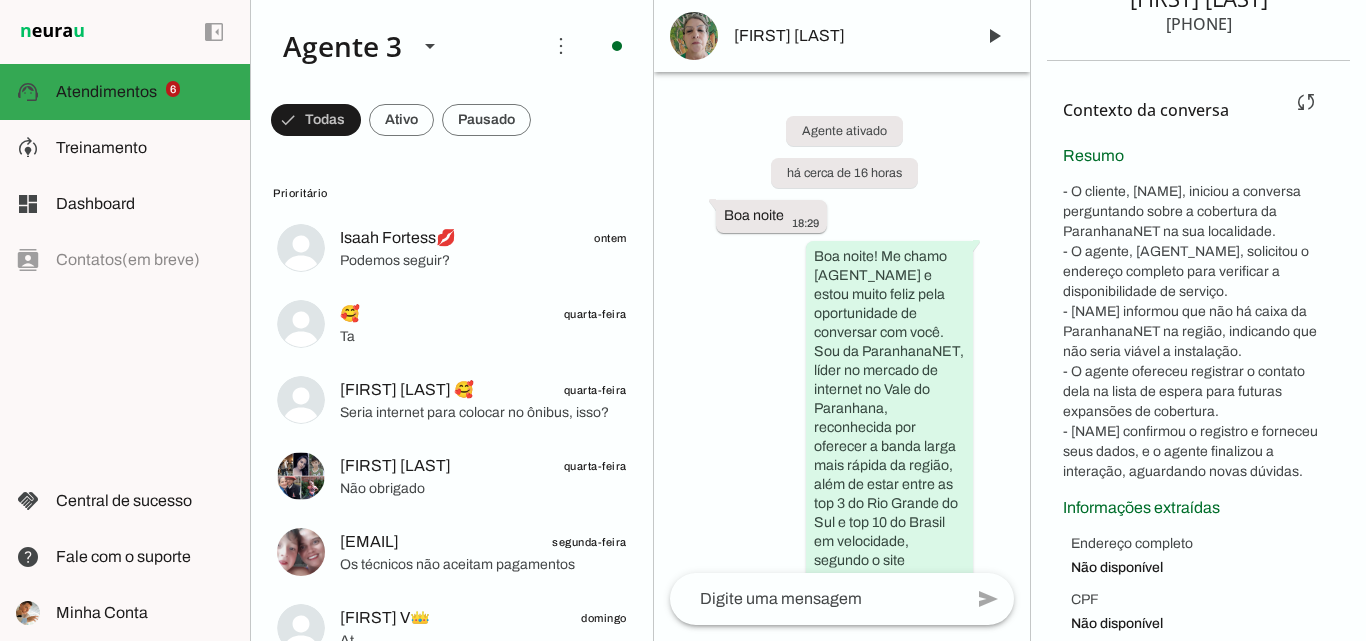 drag, startPoint x: 1057, startPoint y: 152, endPoint x: 1326, endPoint y: 472, distance: 418.04425 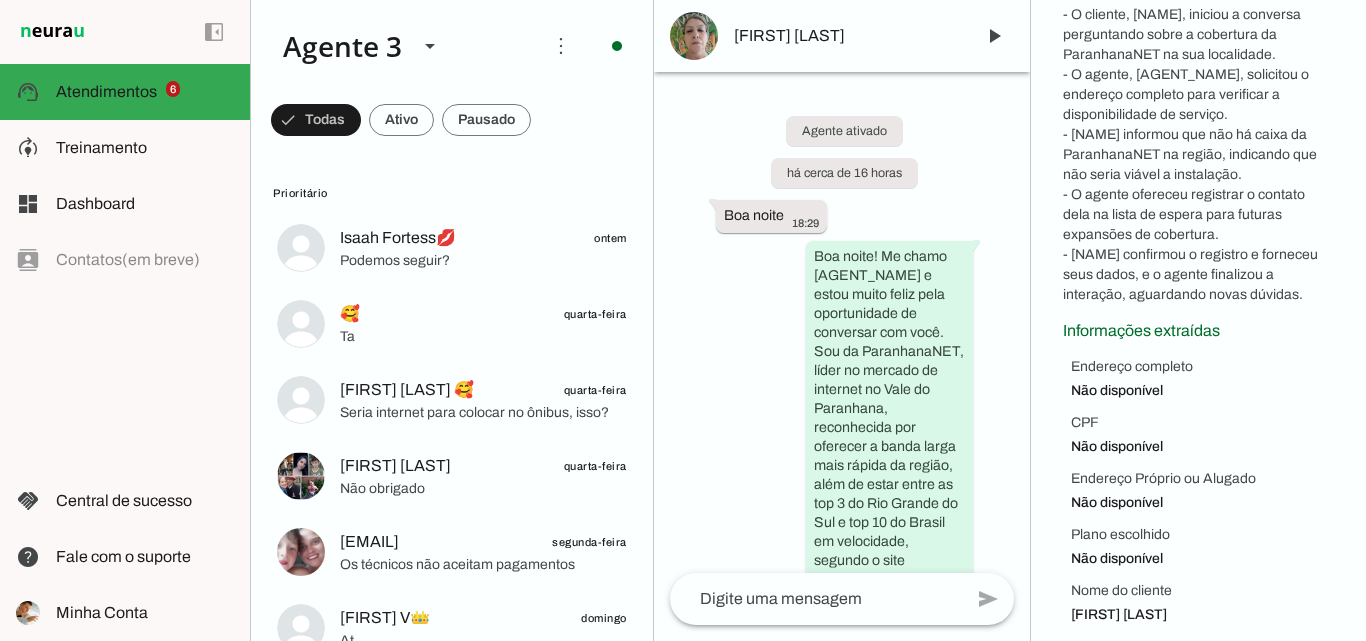 scroll, scrollTop: 392, scrollLeft: 0, axis: vertical 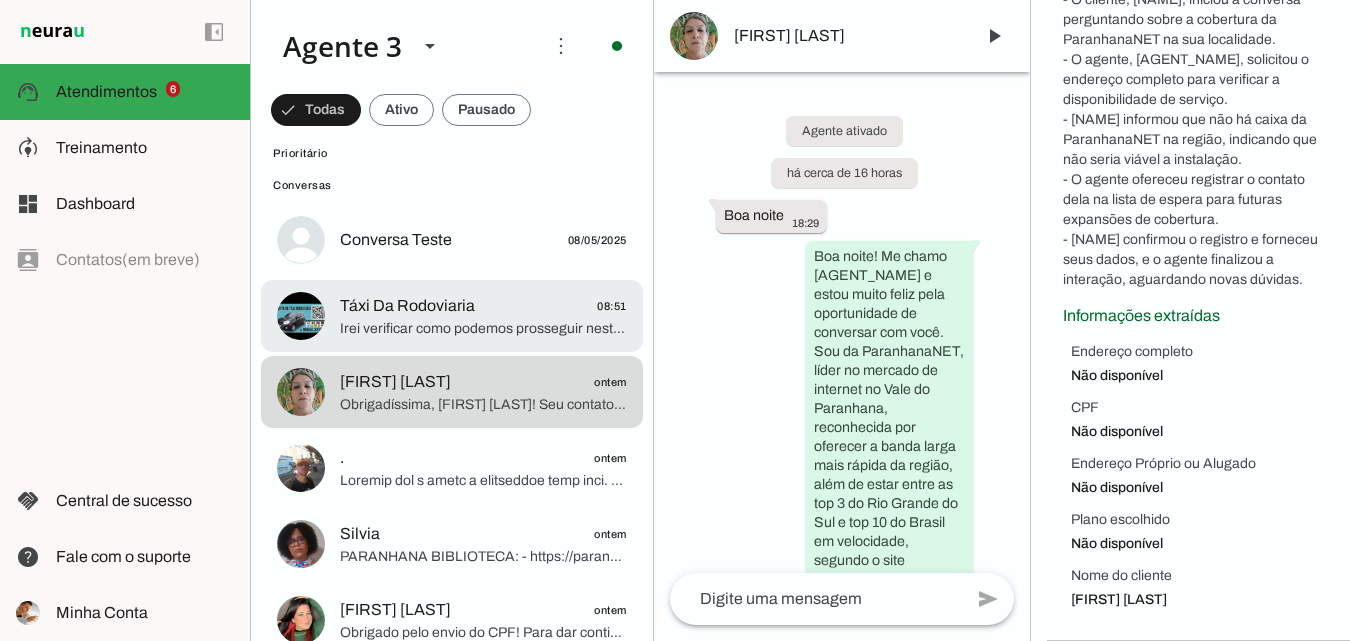 click at bounding box center [483, -252] 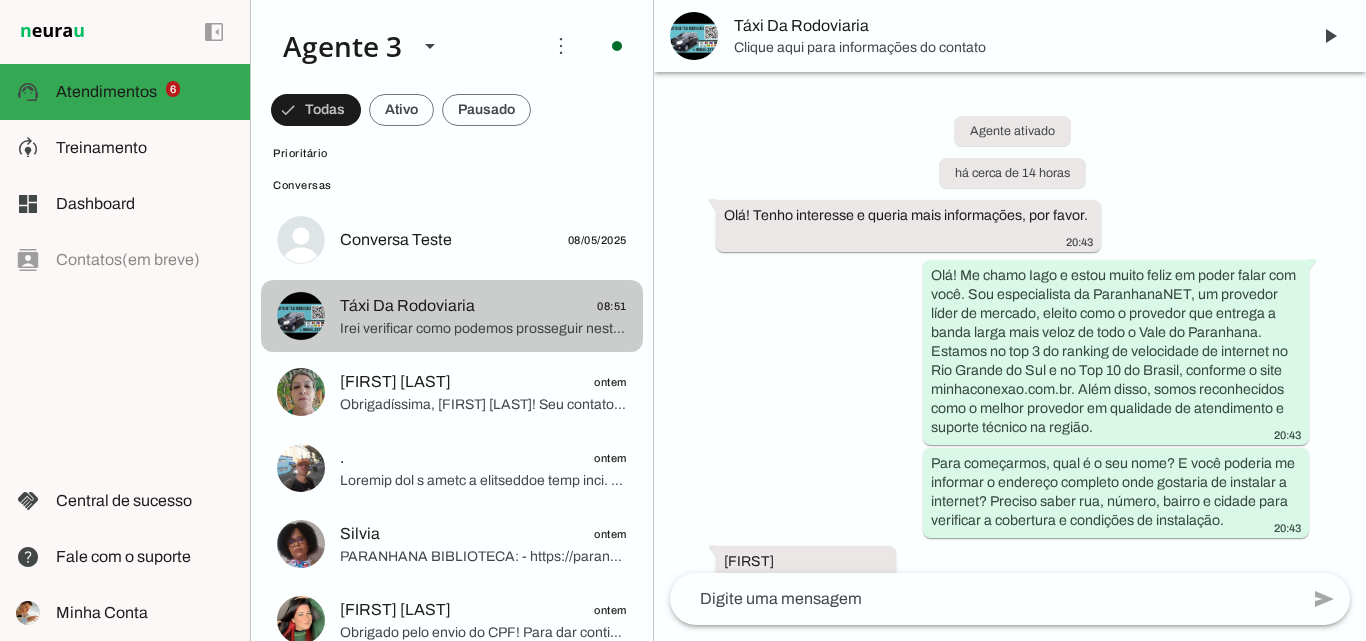 scroll, scrollTop: 9296, scrollLeft: 0, axis: vertical 